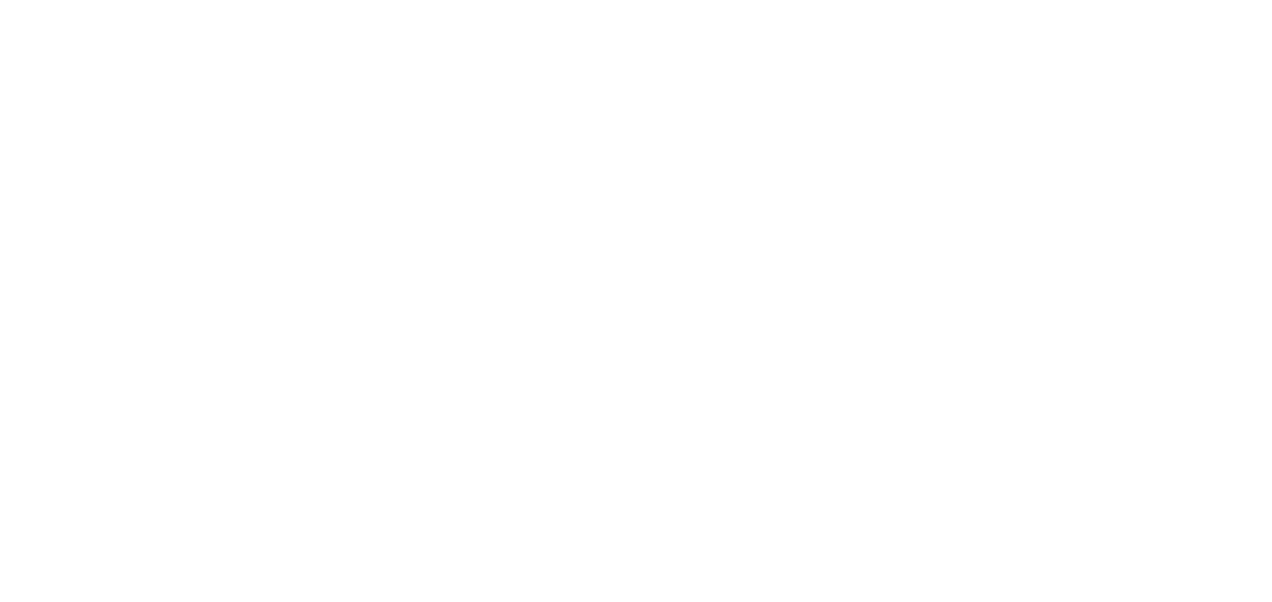 scroll, scrollTop: 0, scrollLeft: 0, axis: both 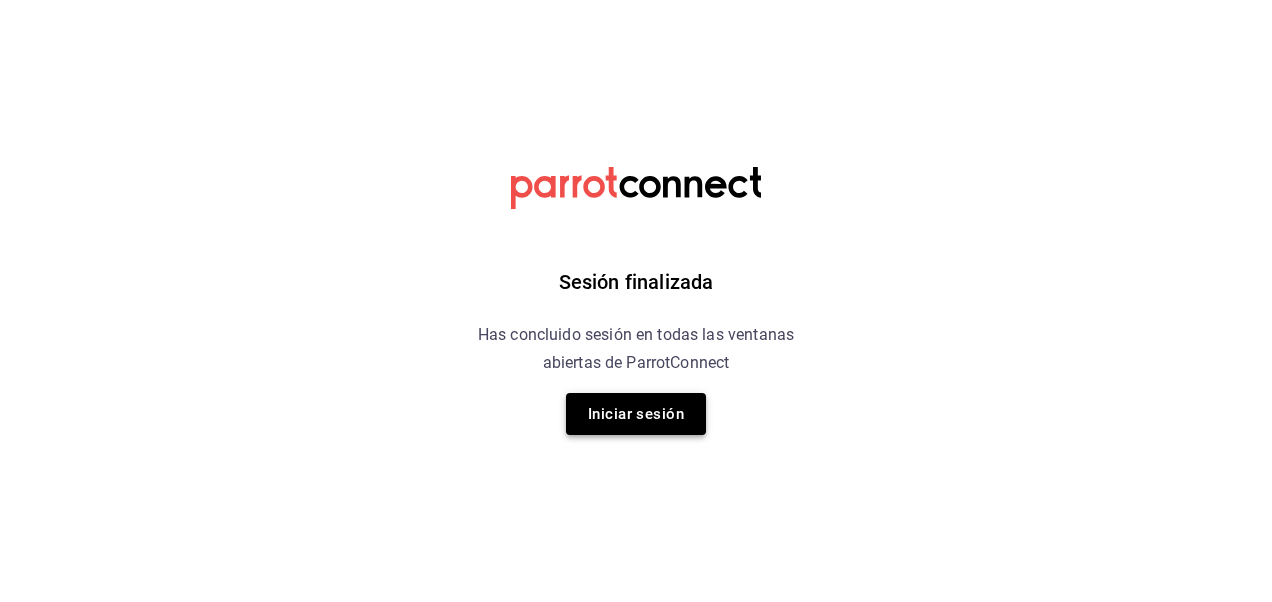 click on "Iniciar sesión" at bounding box center [636, 414] 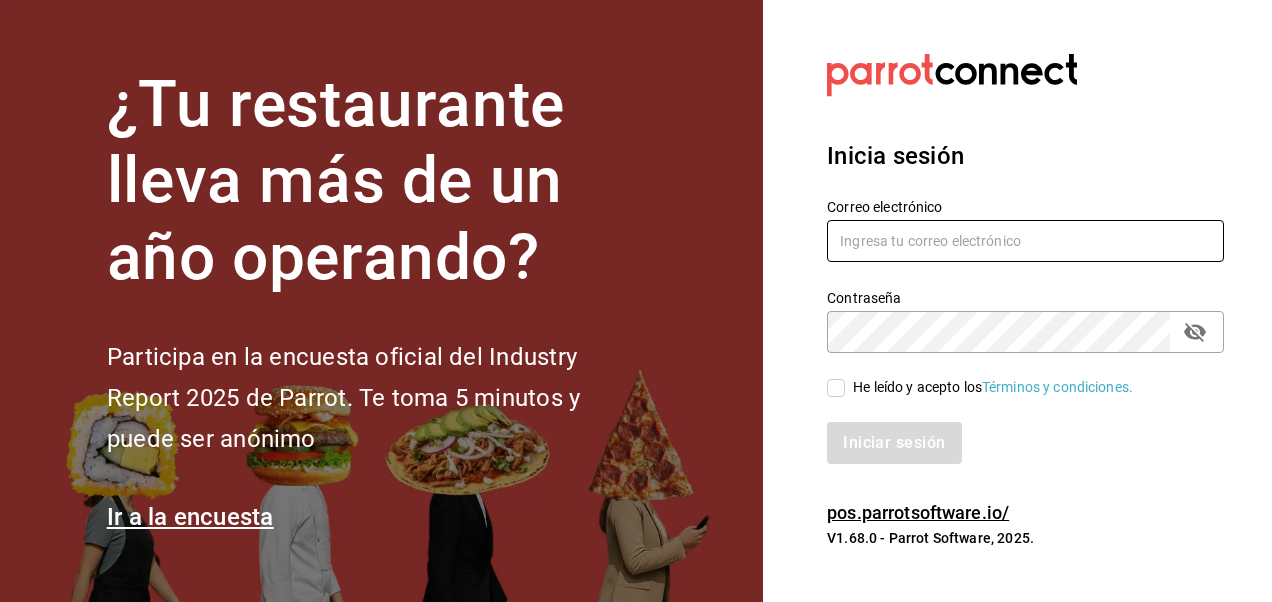 click at bounding box center (1025, 241) 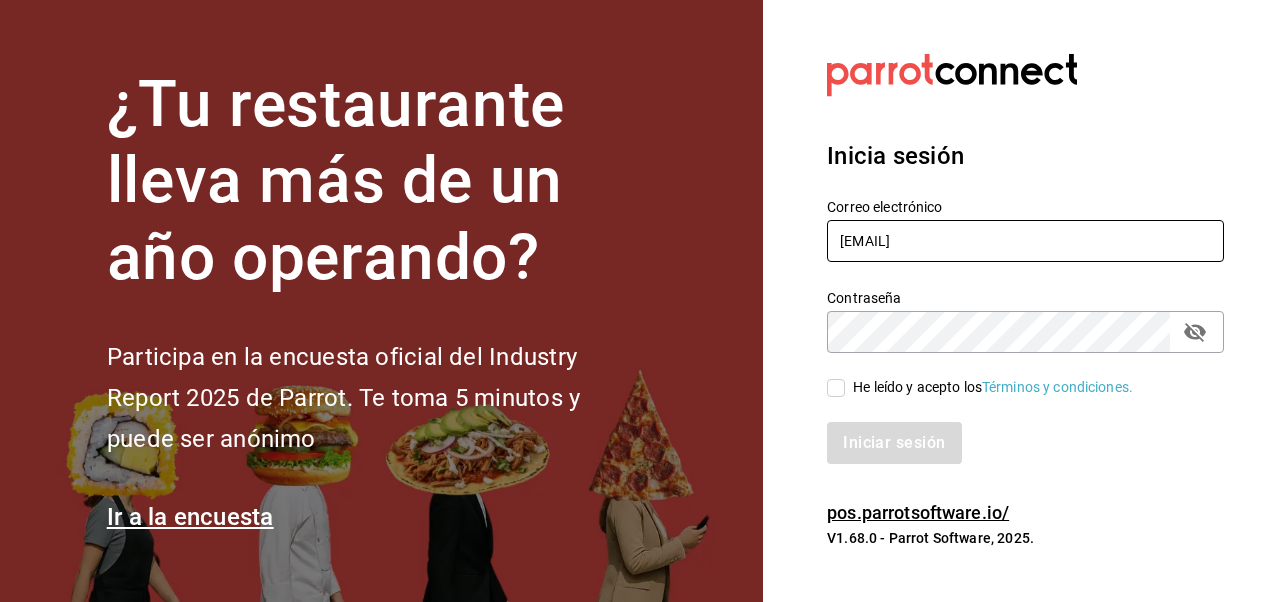 drag, startPoint x: 1008, startPoint y: 232, endPoint x: 748, endPoint y: 263, distance: 261.84155 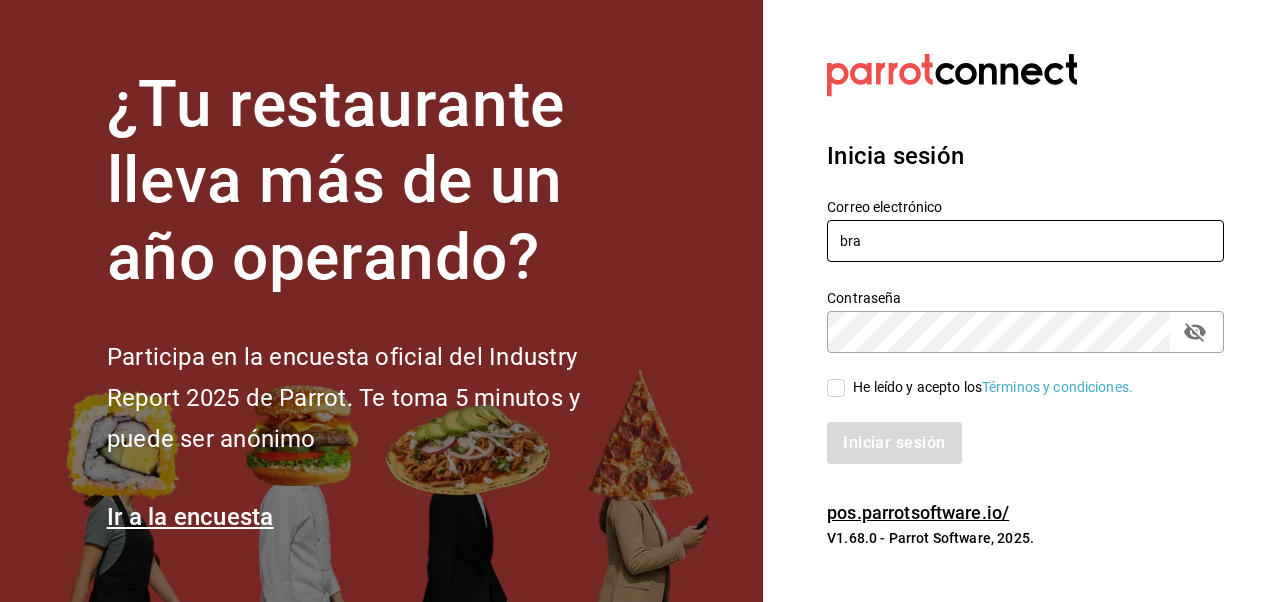 type on "bramosal@outlook.com" 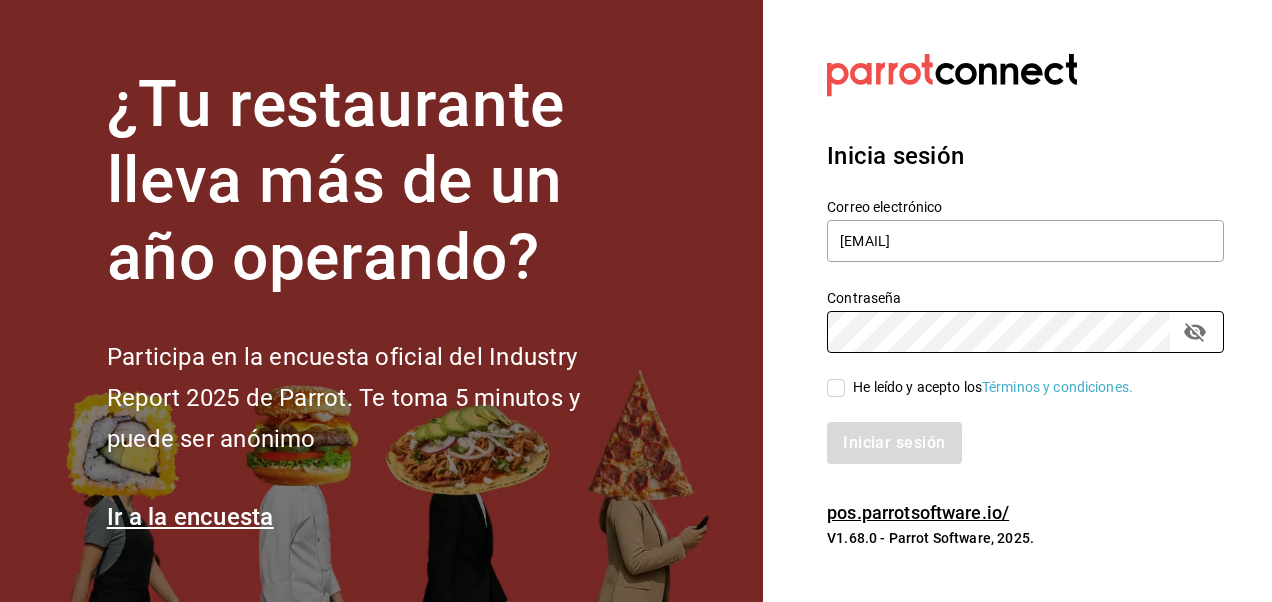 click on "He leído y acepto los  Términos y condiciones." at bounding box center (836, 388) 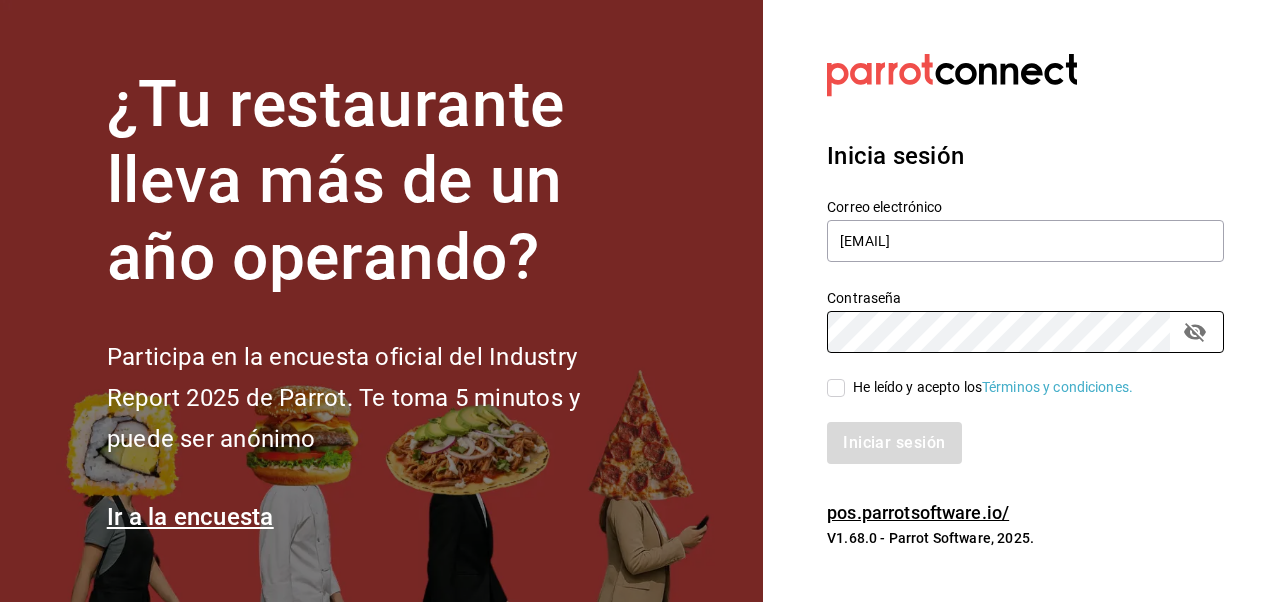 checkbox on "true" 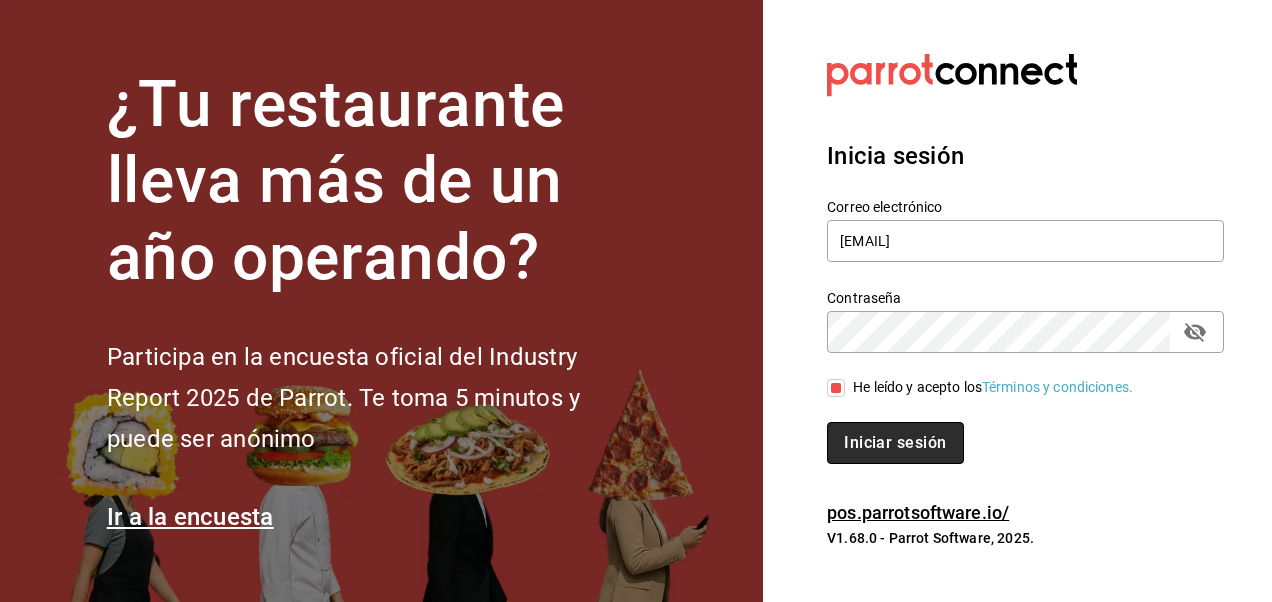 click on "Iniciar sesión" at bounding box center [895, 443] 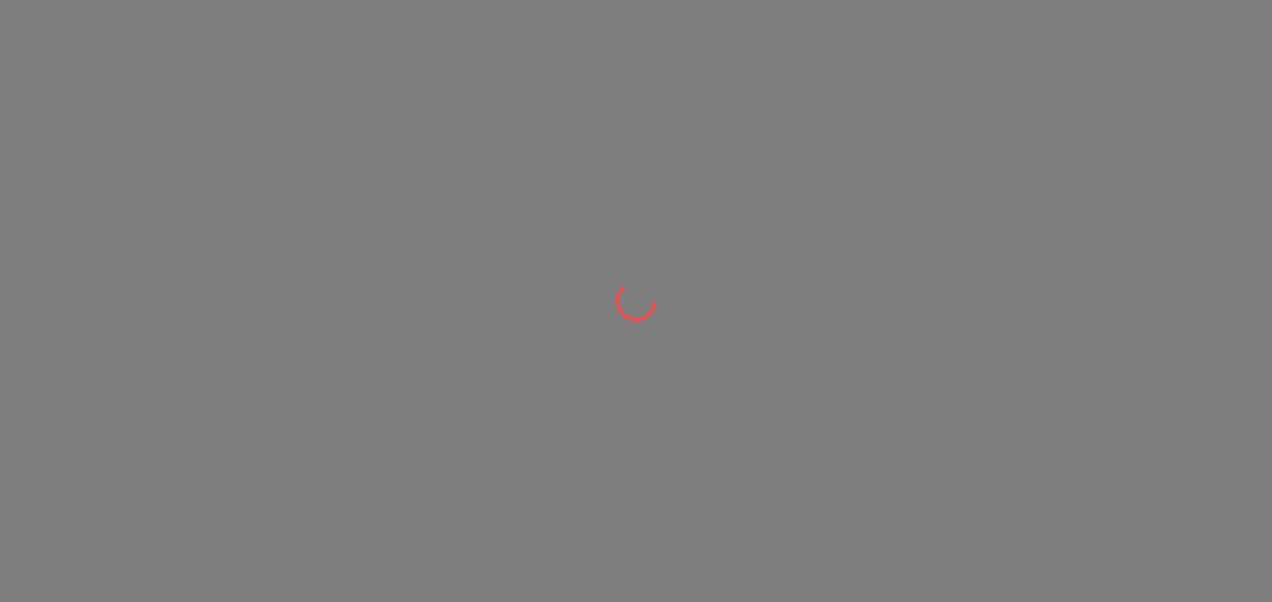 scroll, scrollTop: 0, scrollLeft: 0, axis: both 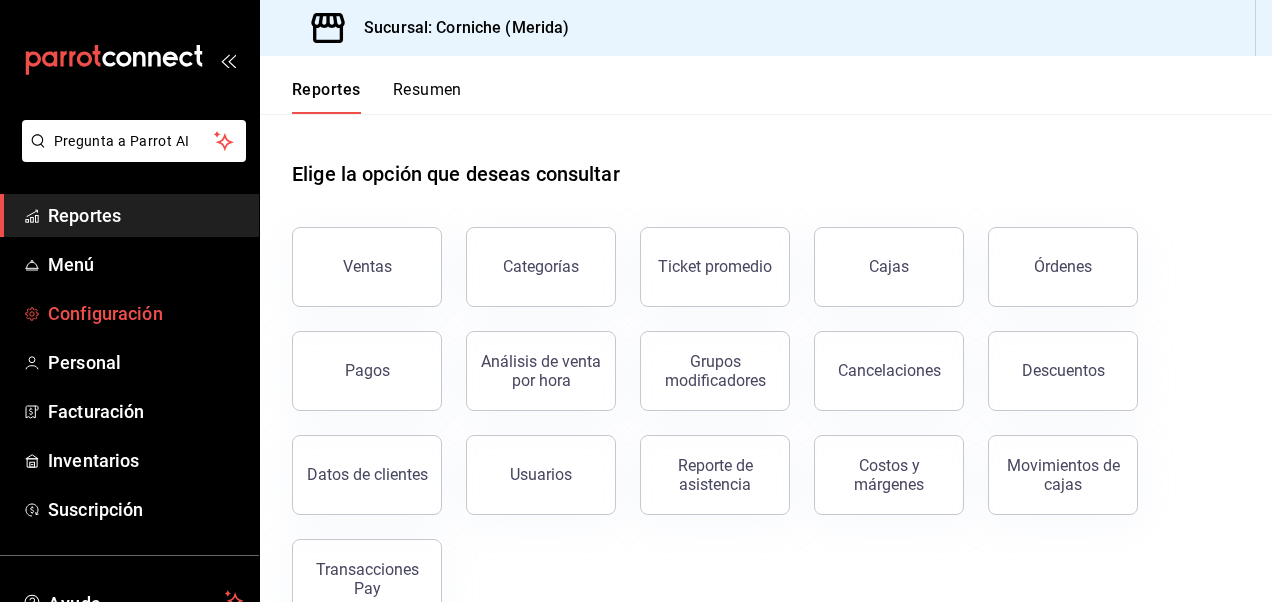 click on "Configuración" at bounding box center [145, 313] 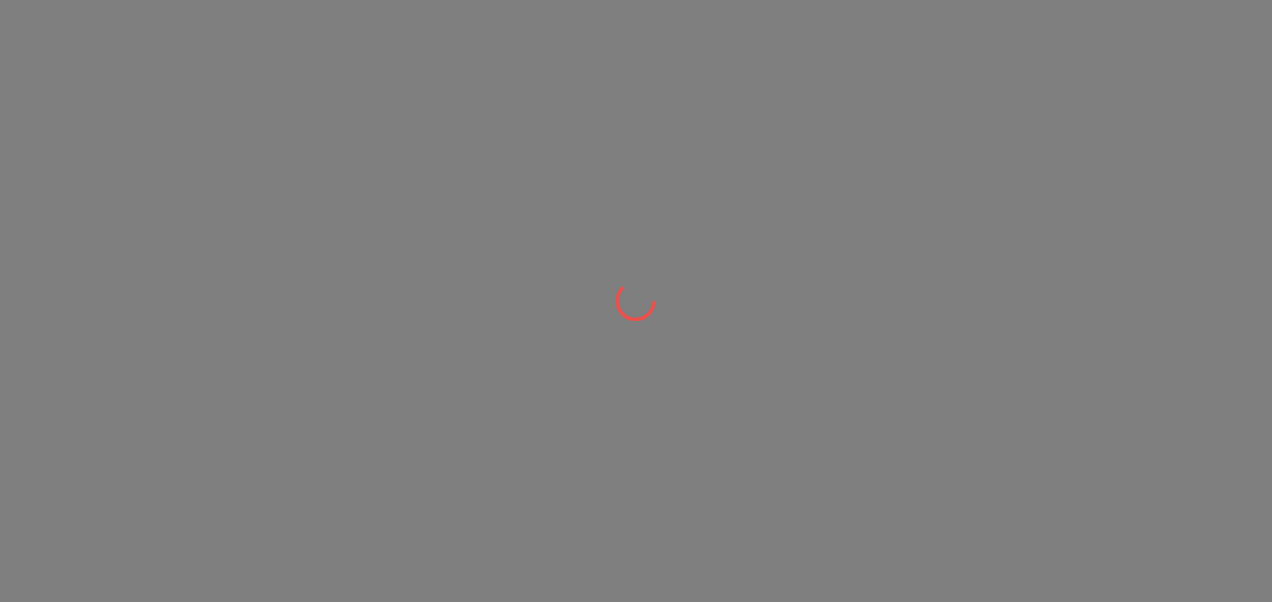 scroll, scrollTop: 0, scrollLeft: 0, axis: both 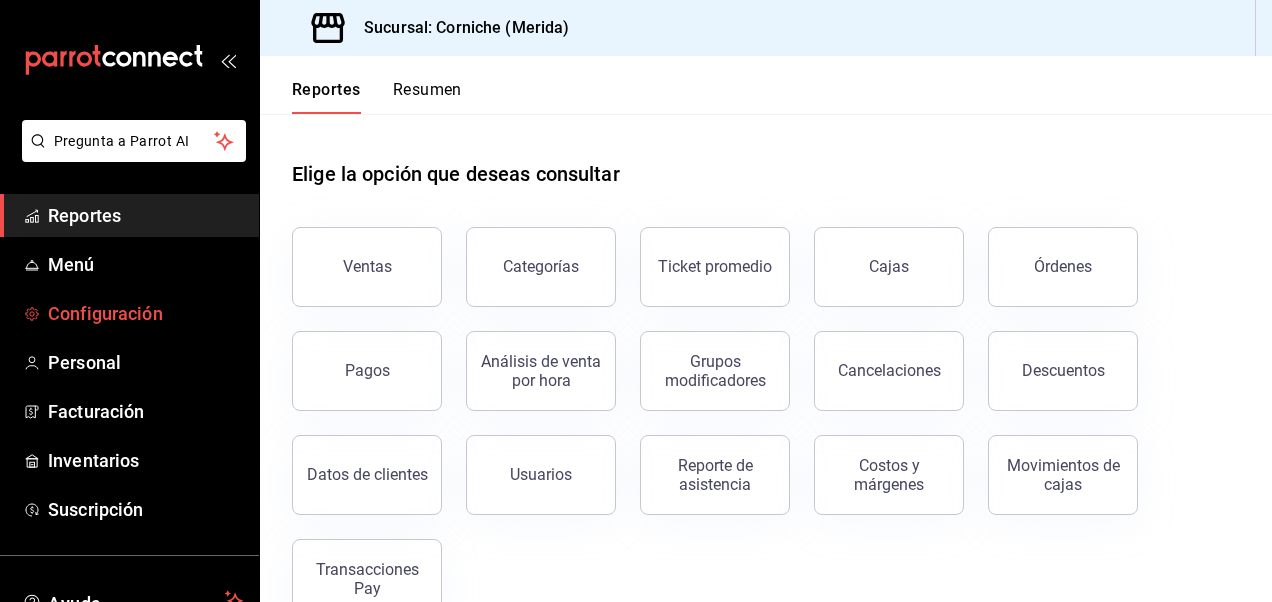 click on "Configuración" at bounding box center (145, 313) 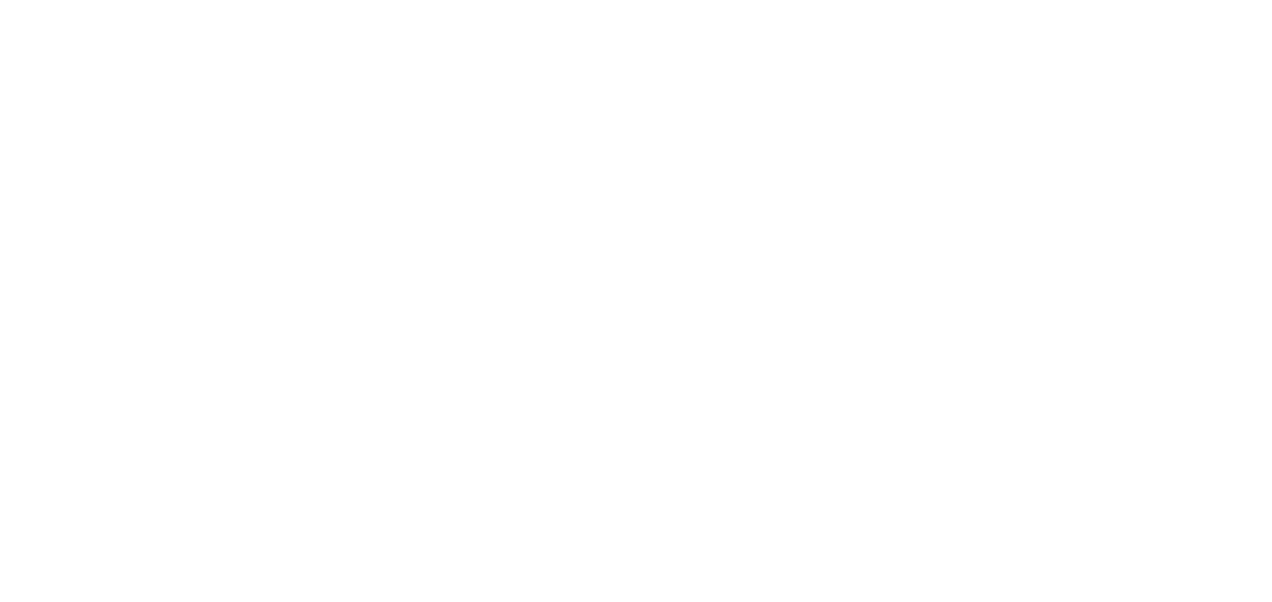 scroll, scrollTop: 0, scrollLeft: 0, axis: both 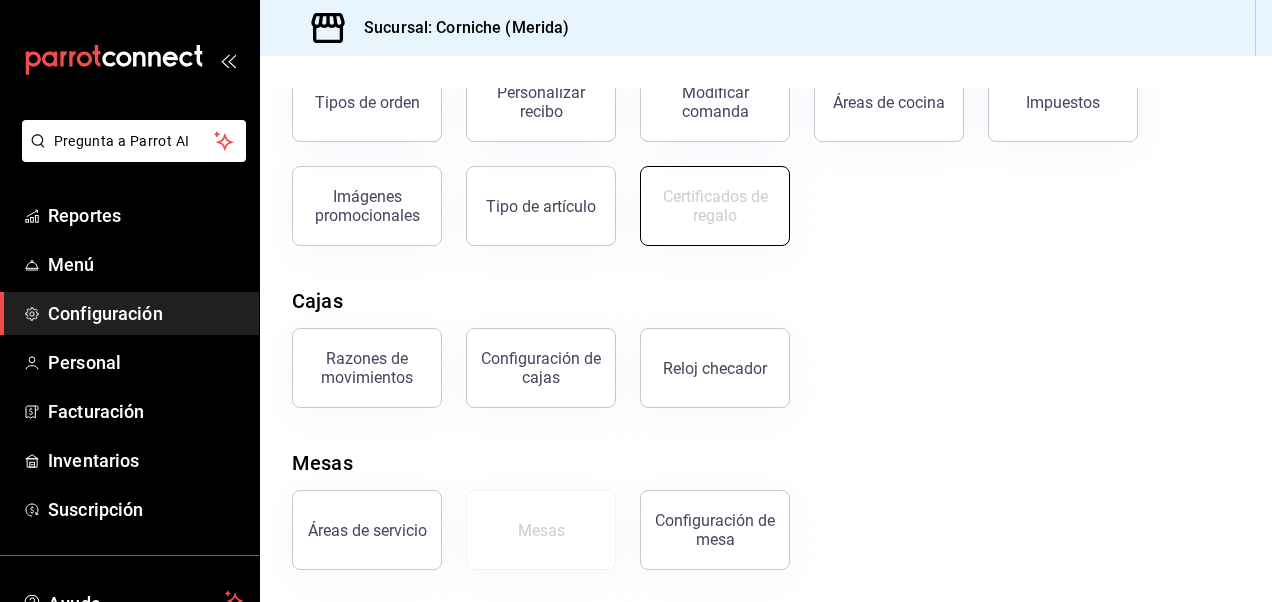 click on "Certificados de regalo" at bounding box center (715, 206) 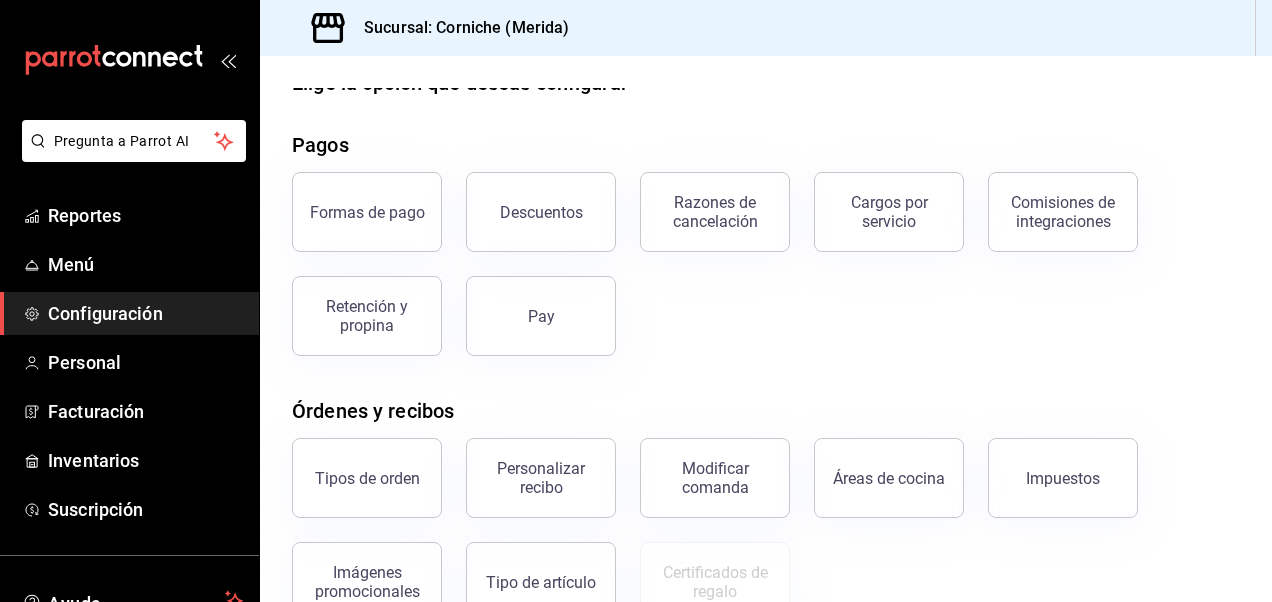 scroll, scrollTop: 50, scrollLeft: 0, axis: vertical 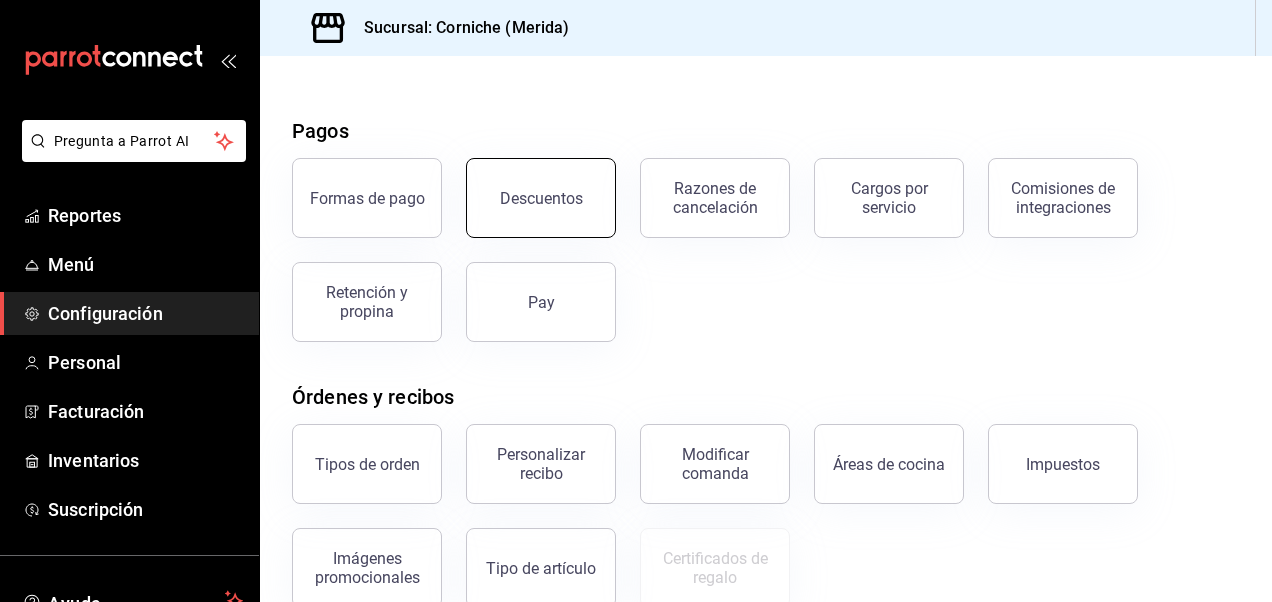 click on "Descuentos" at bounding box center [541, 198] 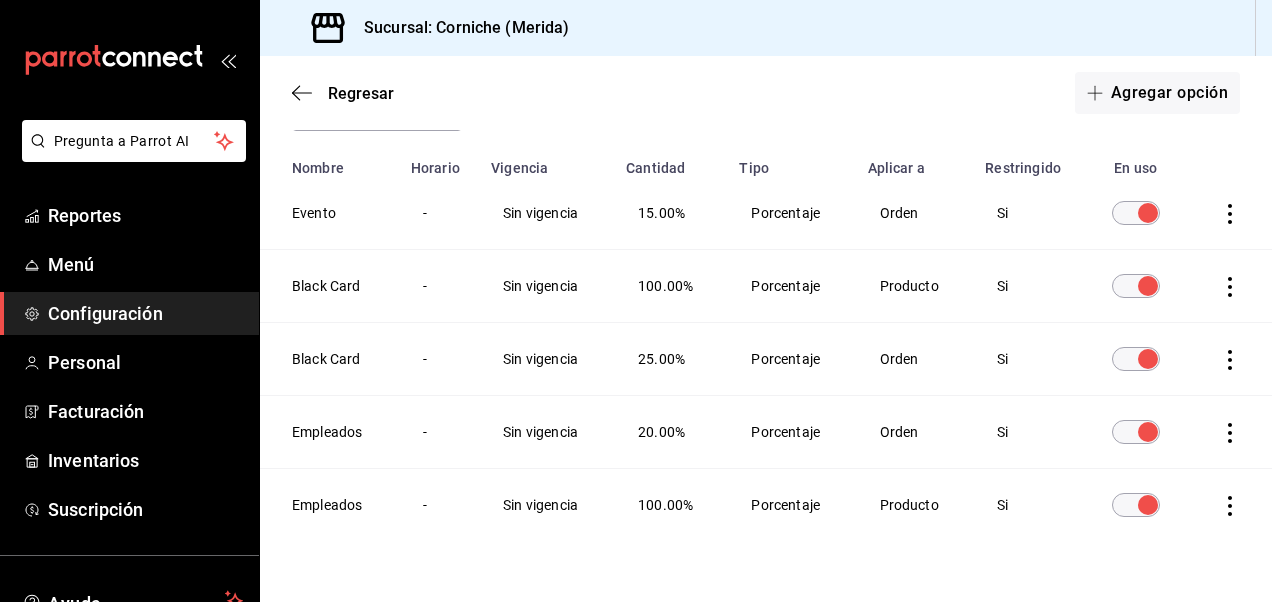 scroll, scrollTop: 143, scrollLeft: 0, axis: vertical 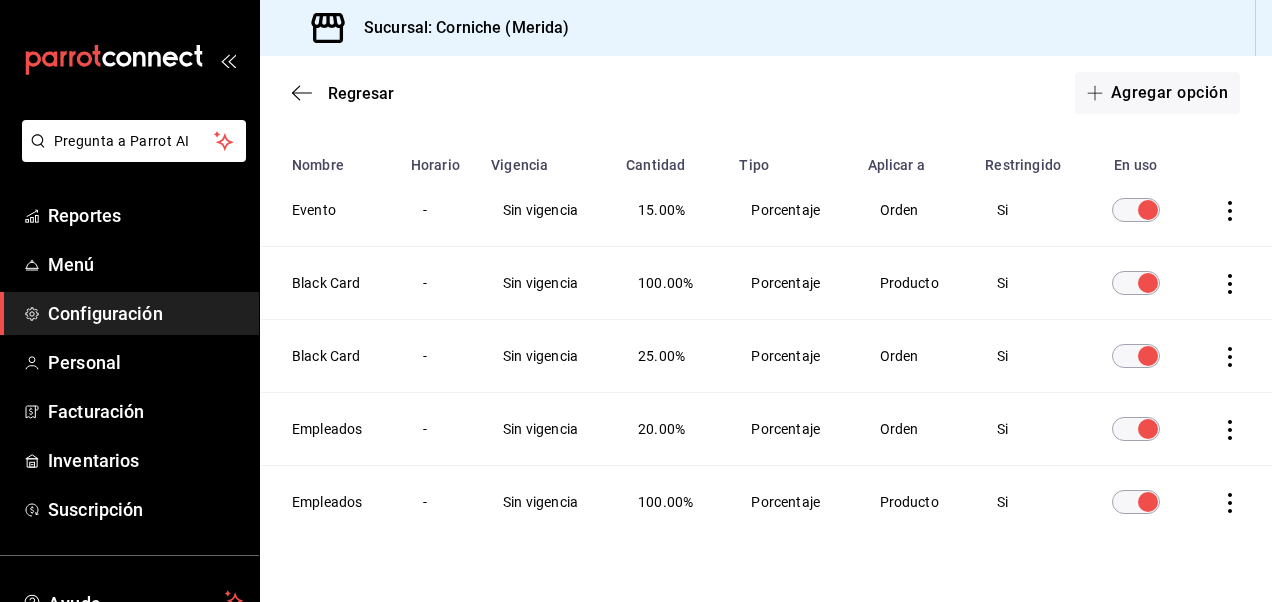 click on "Evento" at bounding box center (329, 210) 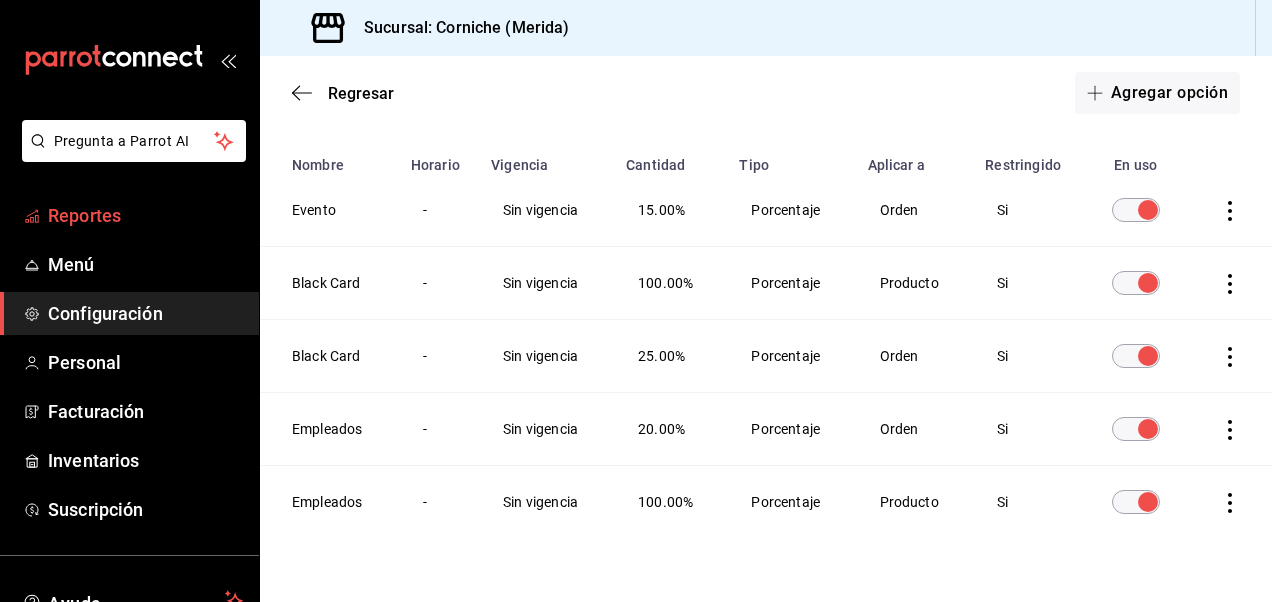 click on "Reportes" at bounding box center (145, 215) 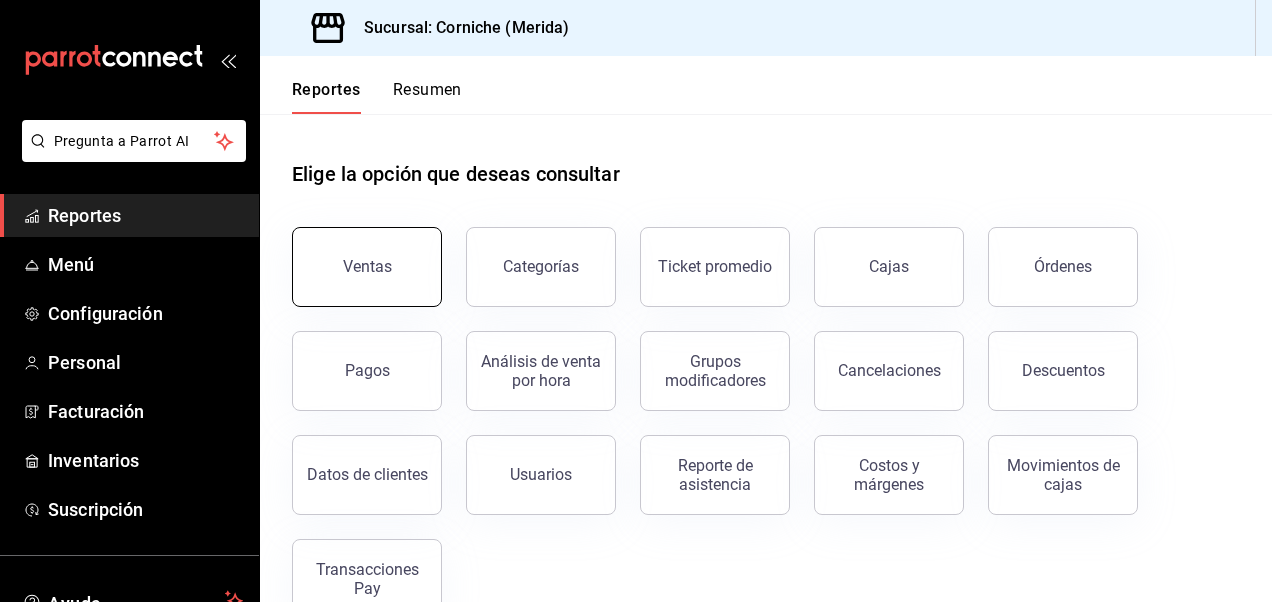 click on "Ventas" at bounding box center [367, 267] 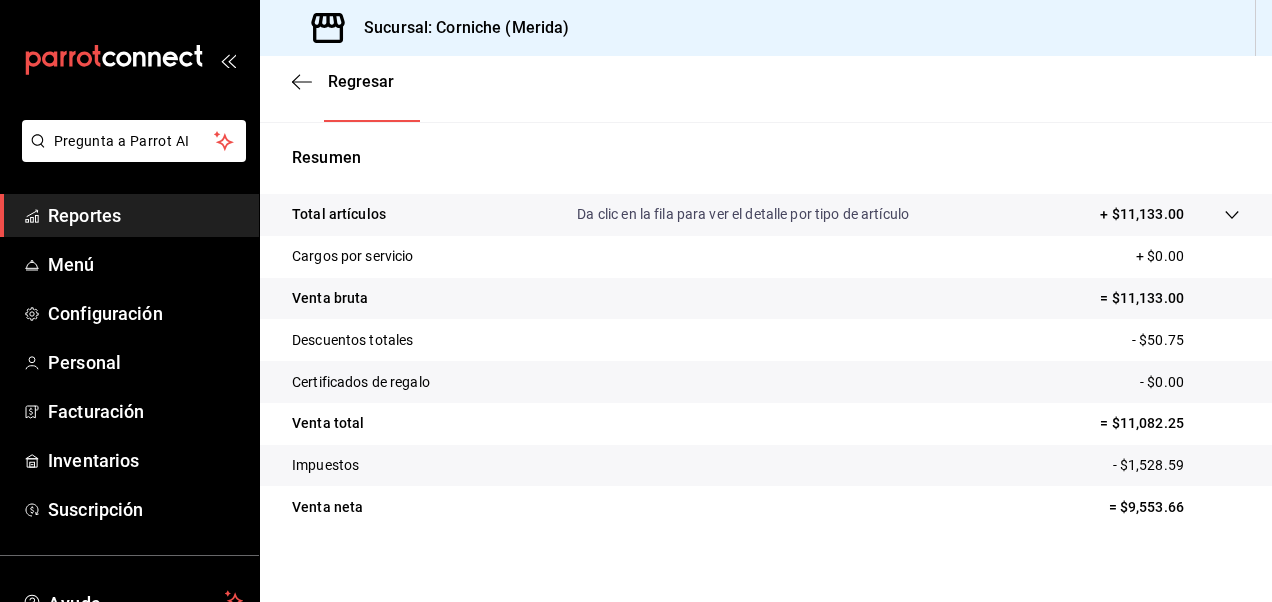 scroll, scrollTop: 0, scrollLeft: 0, axis: both 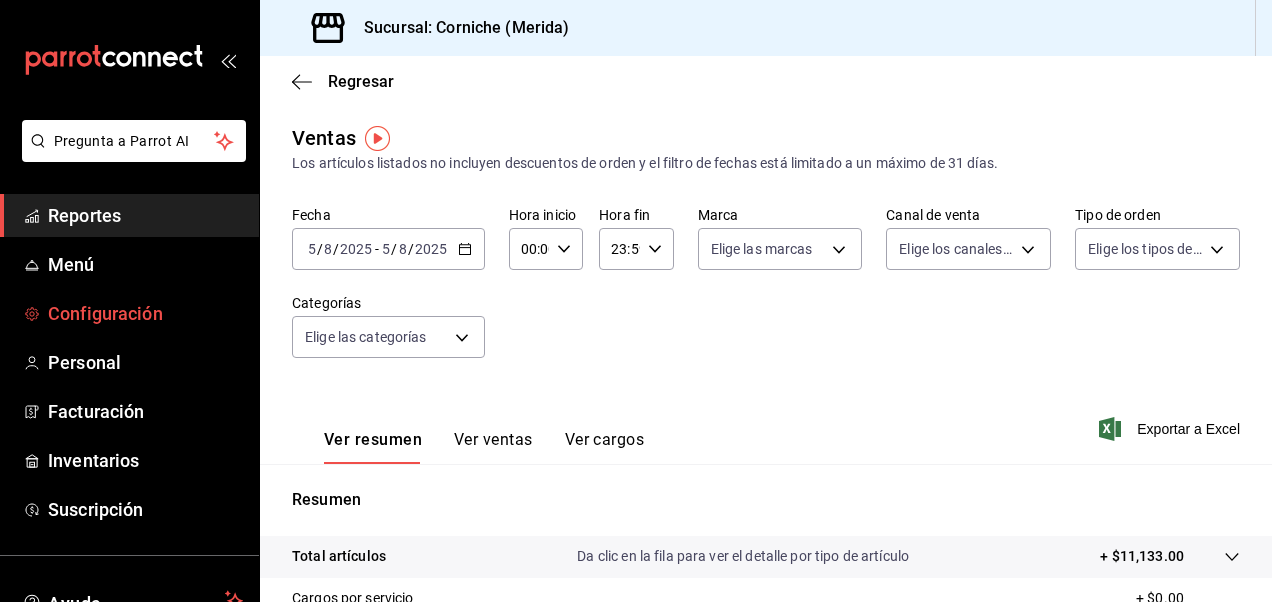 click on "Configuración" at bounding box center [145, 313] 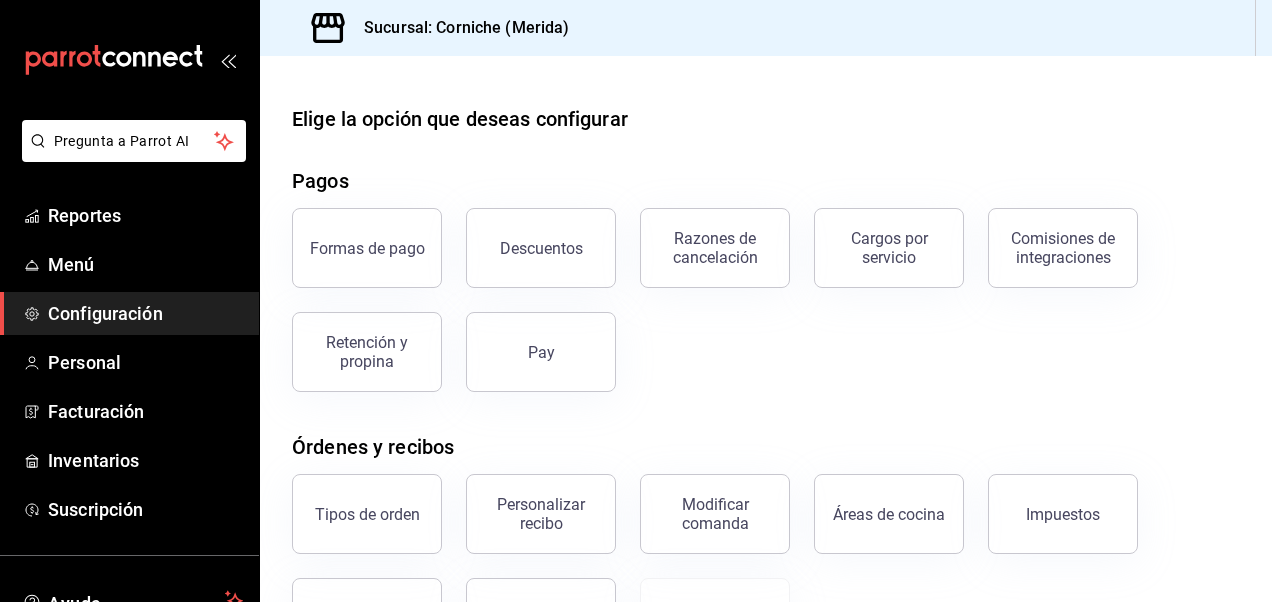 scroll, scrollTop: 126, scrollLeft: 0, axis: vertical 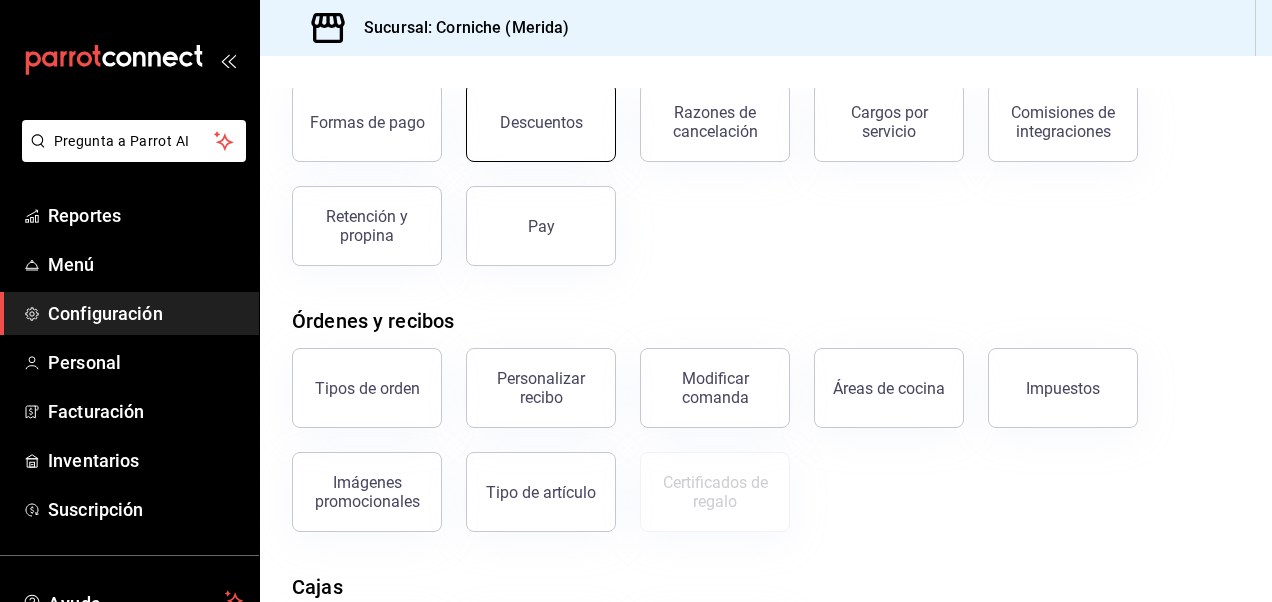 click on "Descuentos" at bounding box center (541, 122) 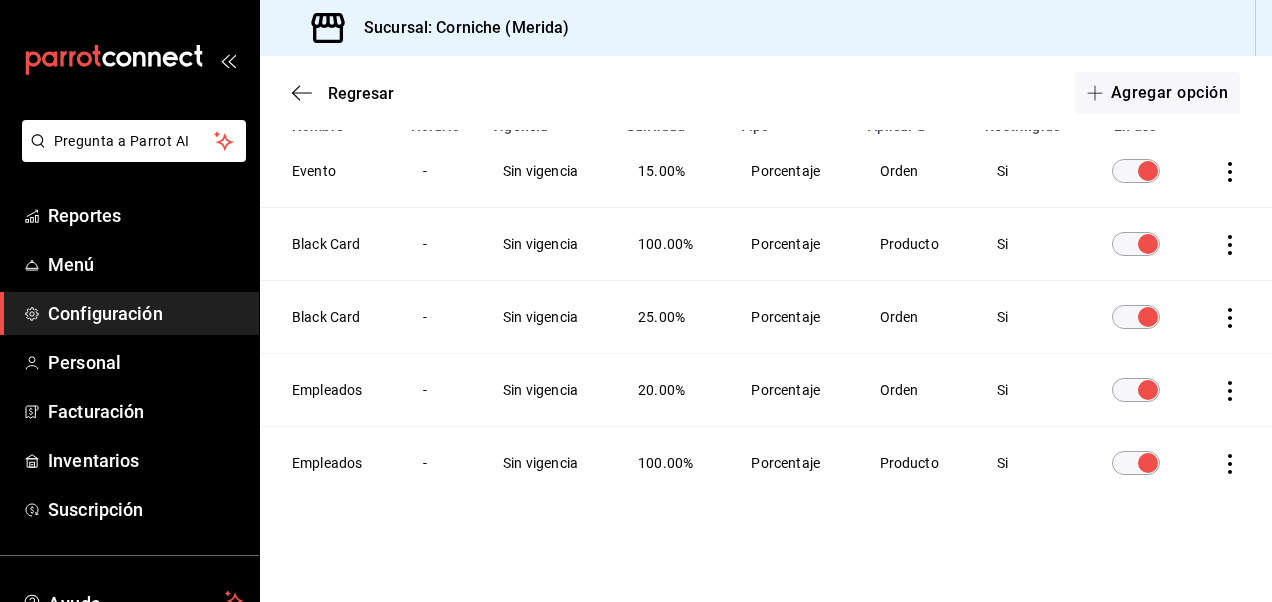 scroll, scrollTop: 0, scrollLeft: 0, axis: both 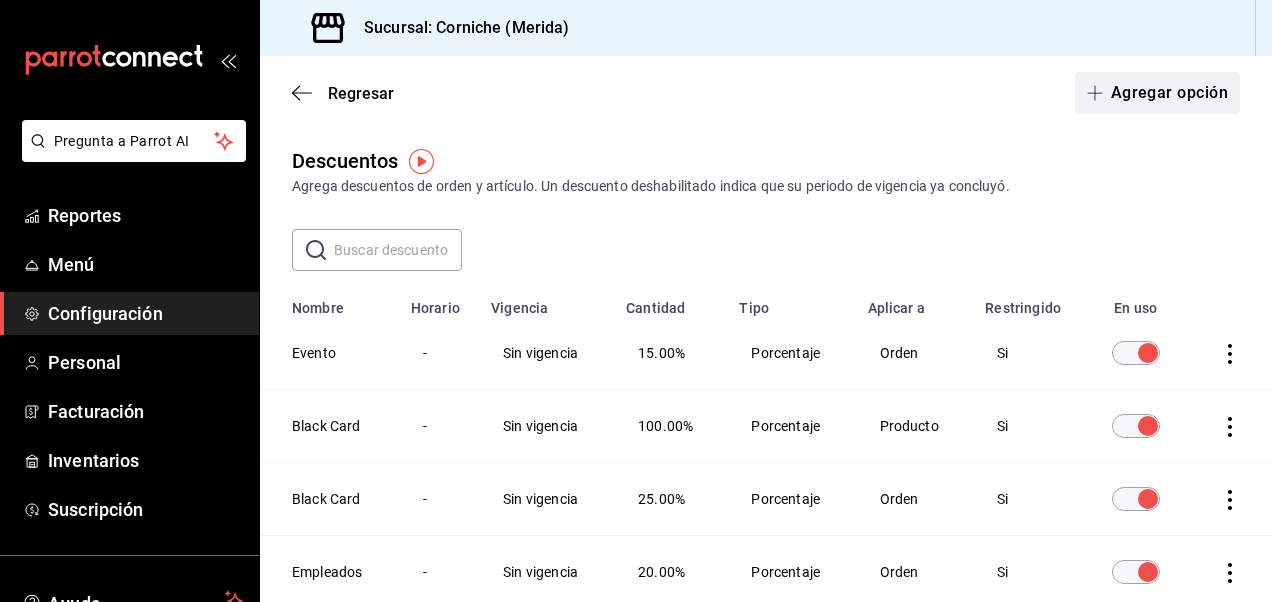 click on "Agregar opción" at bounding box center [1157, 93] 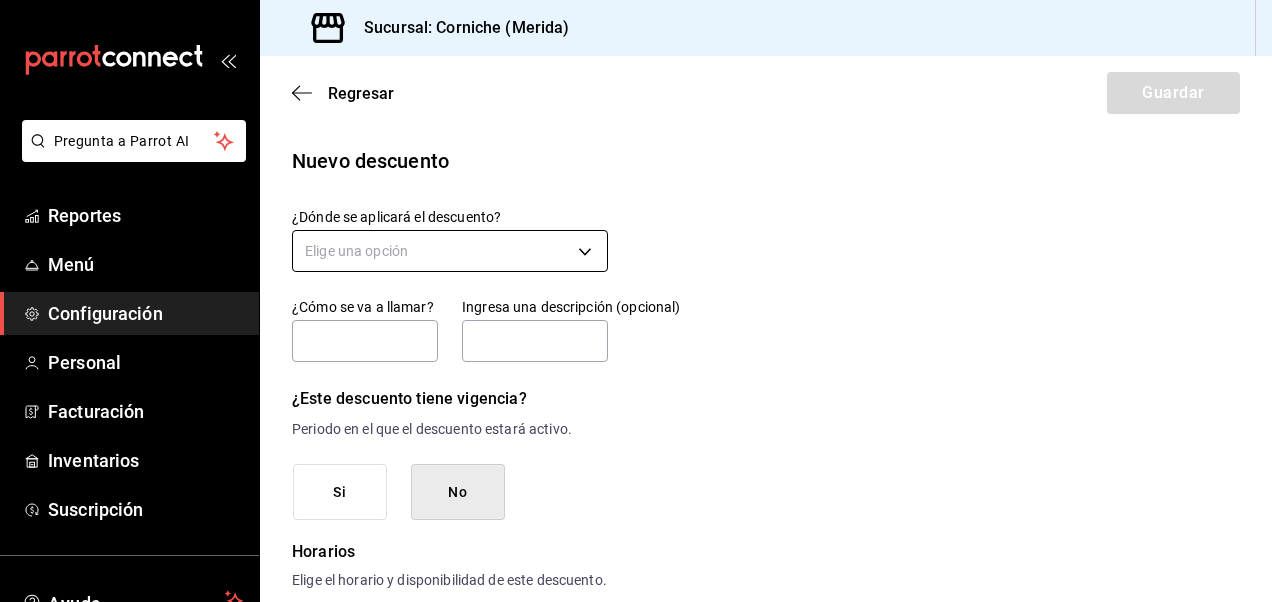 click on "Pregunta a Parrot AI Reportes   Menú   Configuración   Personal   Facturación   Inventarios   Suscripción   Ayuda Recomienda Parrot   [FIRST] [LAST]   Sugerir nueva función   Sucursal: Corniche ([CITY]) Regresar Guardar Nuevo descuento ¿Dónde se aplicará el descuento? Elige una opción ¿Cómo se va a llamar? Ingresa una descripción (opcional) ¿Este descuento tiene vigencia? Periodo en el que el descuento estará activo. Si No Horarios Elige el horario y disponibilidad de este descuento. Hora de inicio ​ Entre Semana Lunes Martes Miércoles Jueves Viernes Hora de fin ​ Fin de semana Sábado Domingo Agregar horario 1 de 5 horarios ¿Este descuento requiere un permiso especial para aplicarse? Solo los usuarios con el permiso de "Aplicar descuento" podrán usar este descuento en el Punto de Venta. Si No ¿Quieres que el usuario defina el valor del descuento en el Punto de Venta? Si No ¿Cómo se aplicará el descuento? Elige si el descuento será un porcentaje sobre el total o una cantidad fija. 0.00" at bounding box center (636, 301) 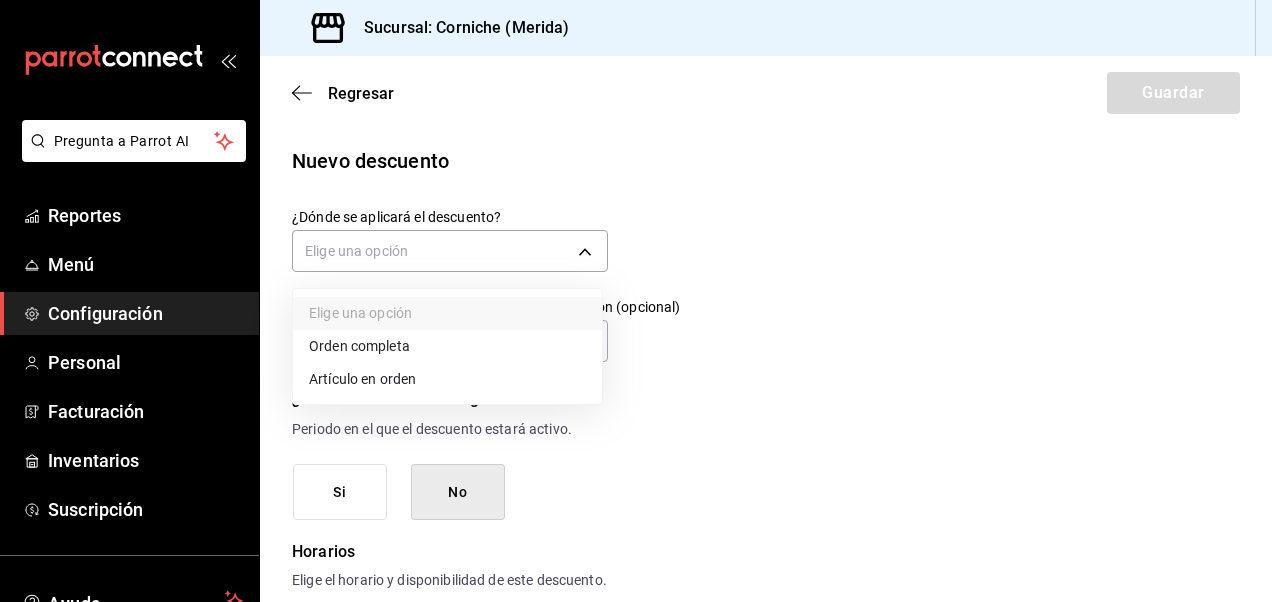click on "Artículo en orden" at bounding box center (447, 379) 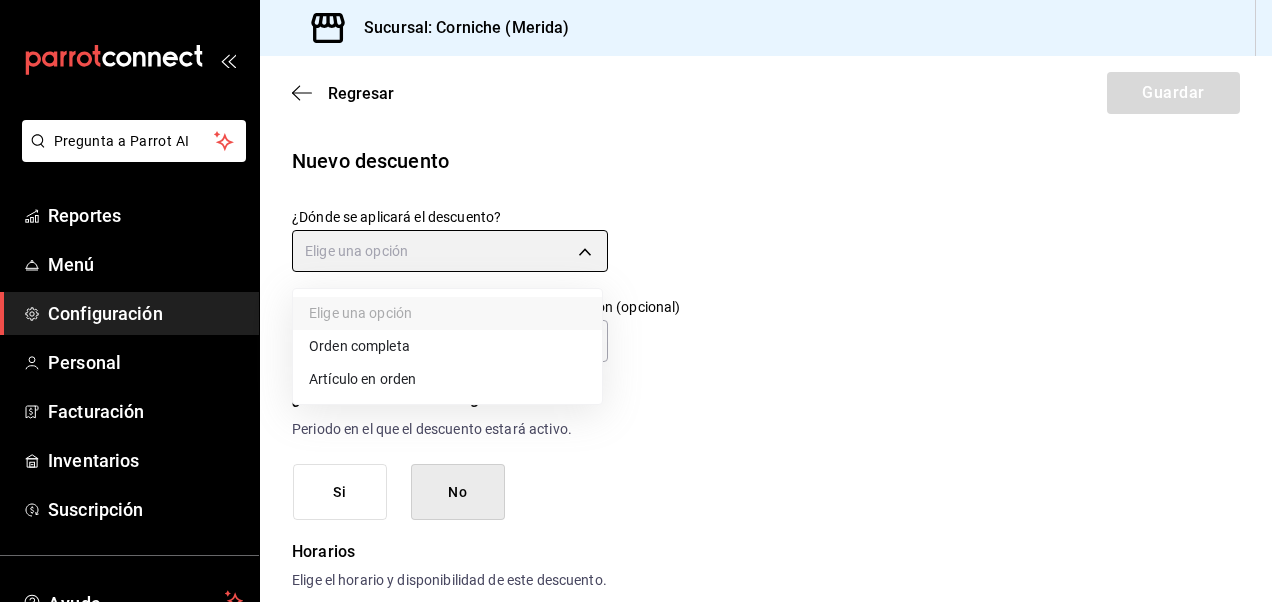 type on "ORDER_ITEM" 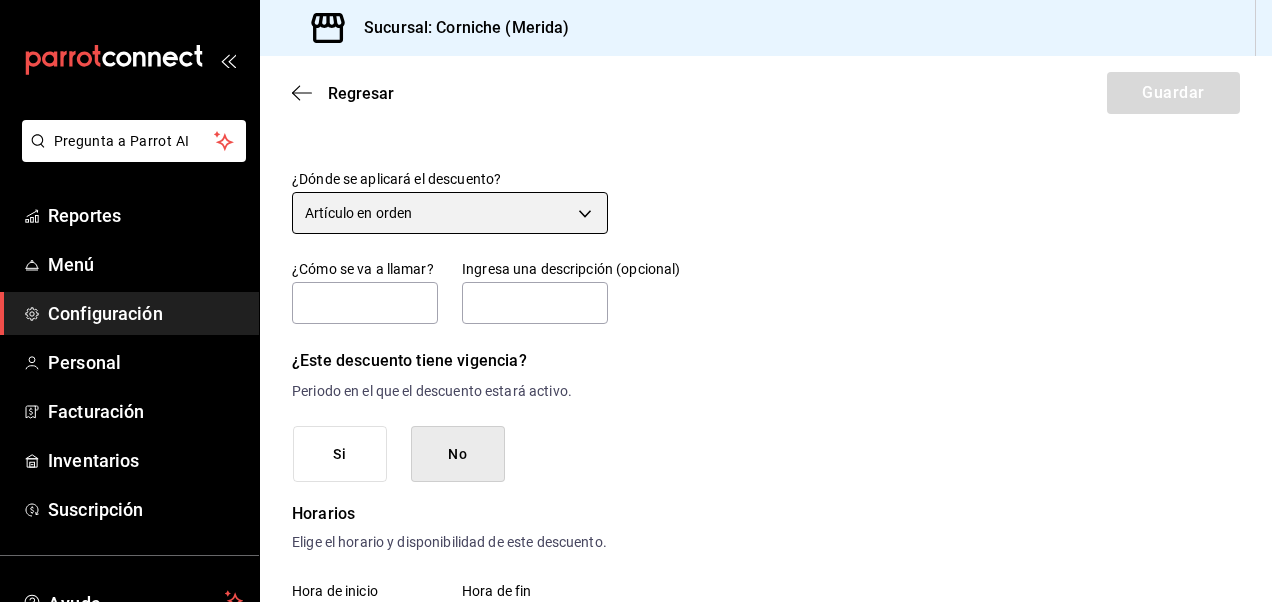 scroll, scrollTop: 0, scrollLeft: 0, axis: both 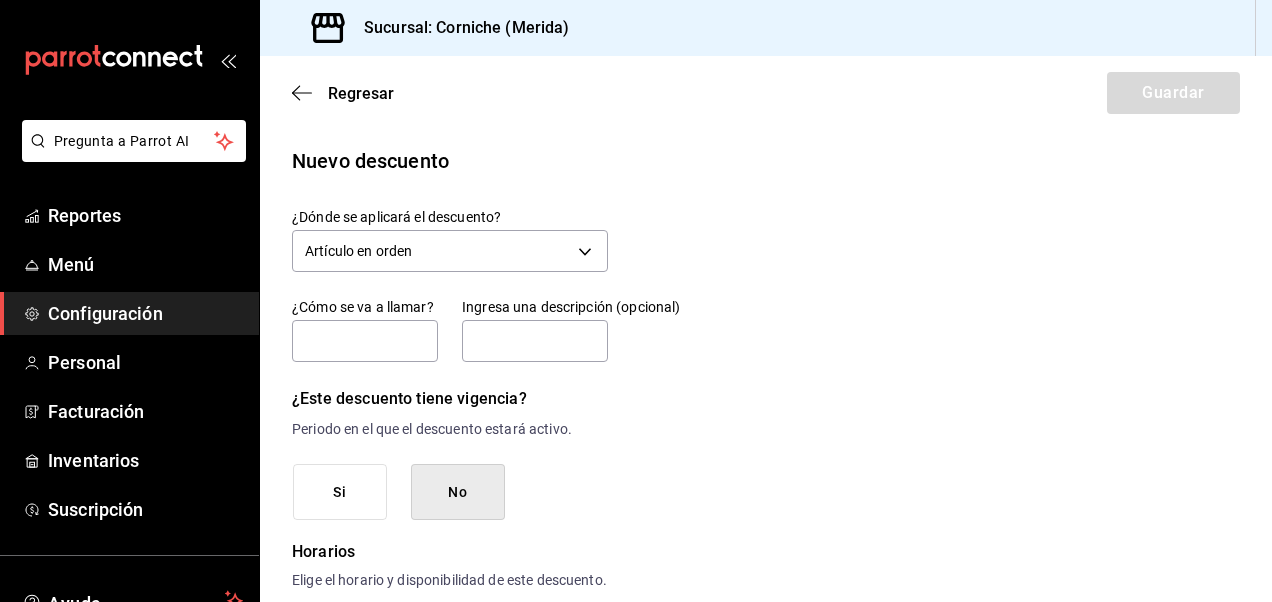 click on "Regresar Guardar" at bounding box center [766, 93] 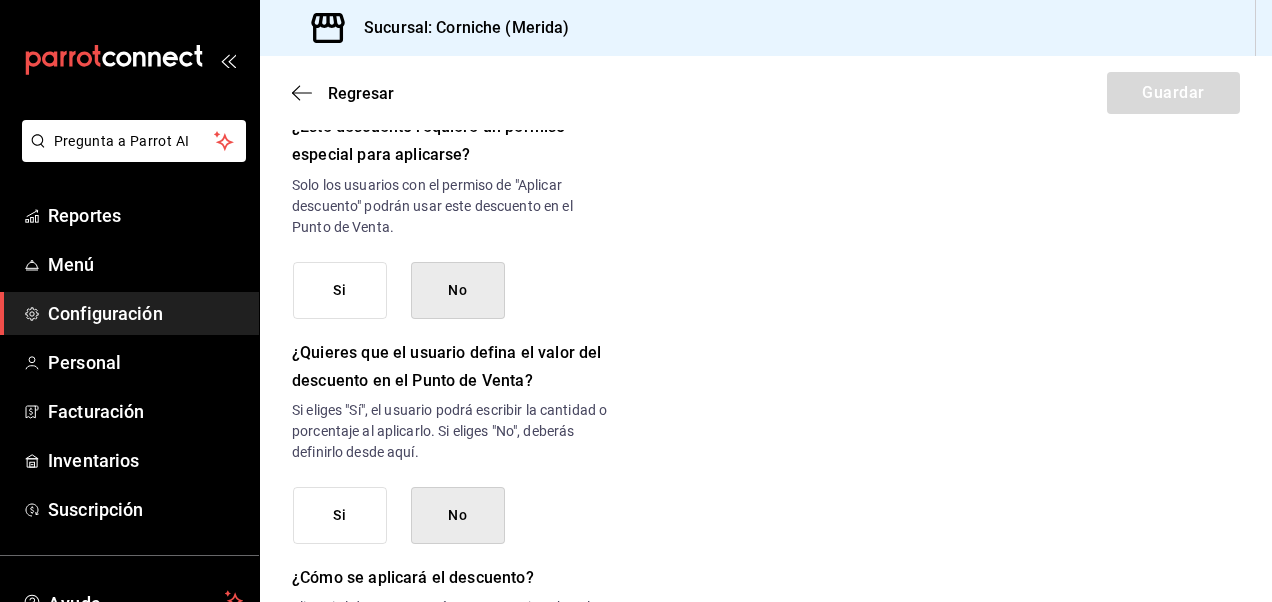 scroll, scrollTop: 880, scrollLeft: 0, axis: vertical 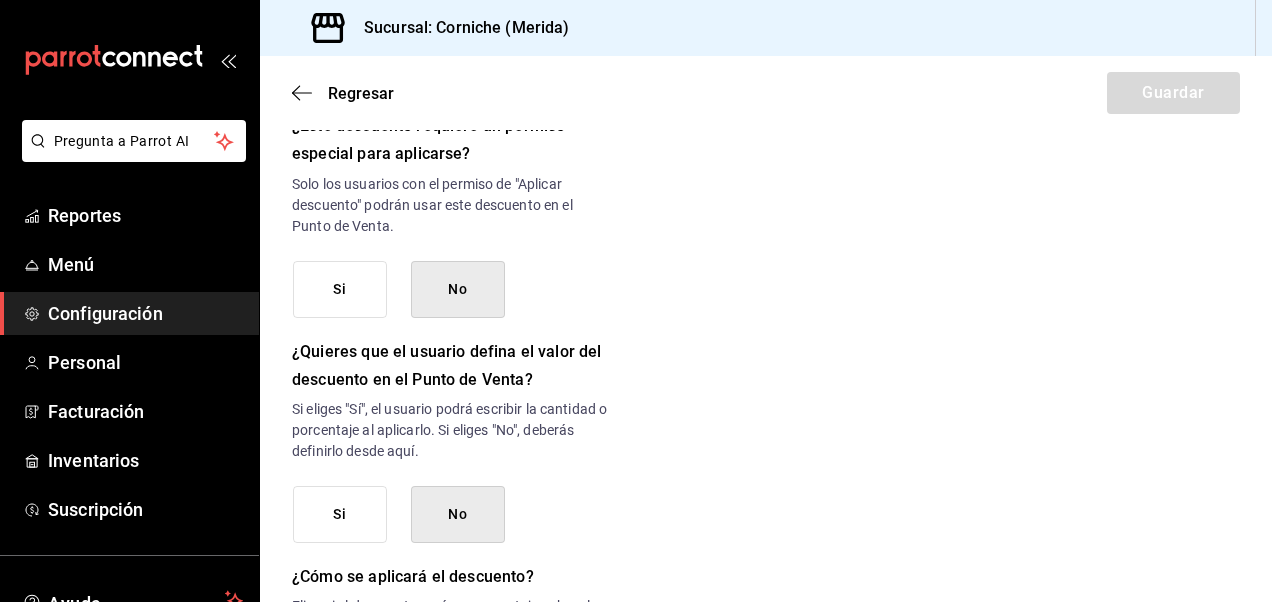 click on "Si" at bounding box center [340, 289] 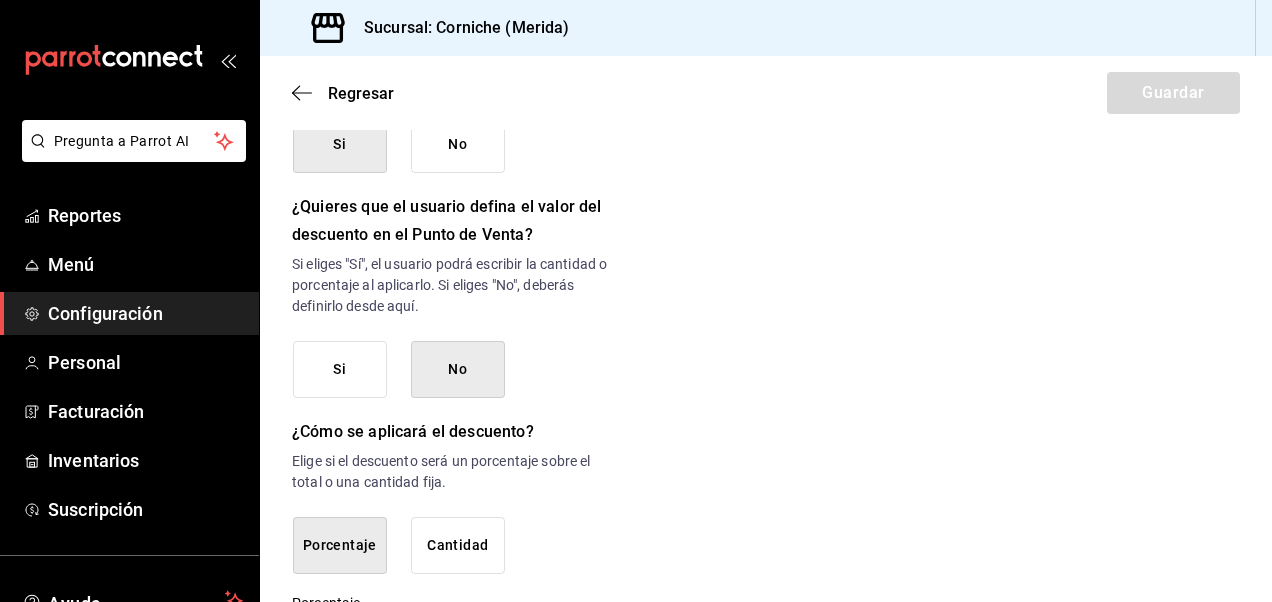 scroll, scrollTop: 1026, scrollLeft: 0, axis: vertical 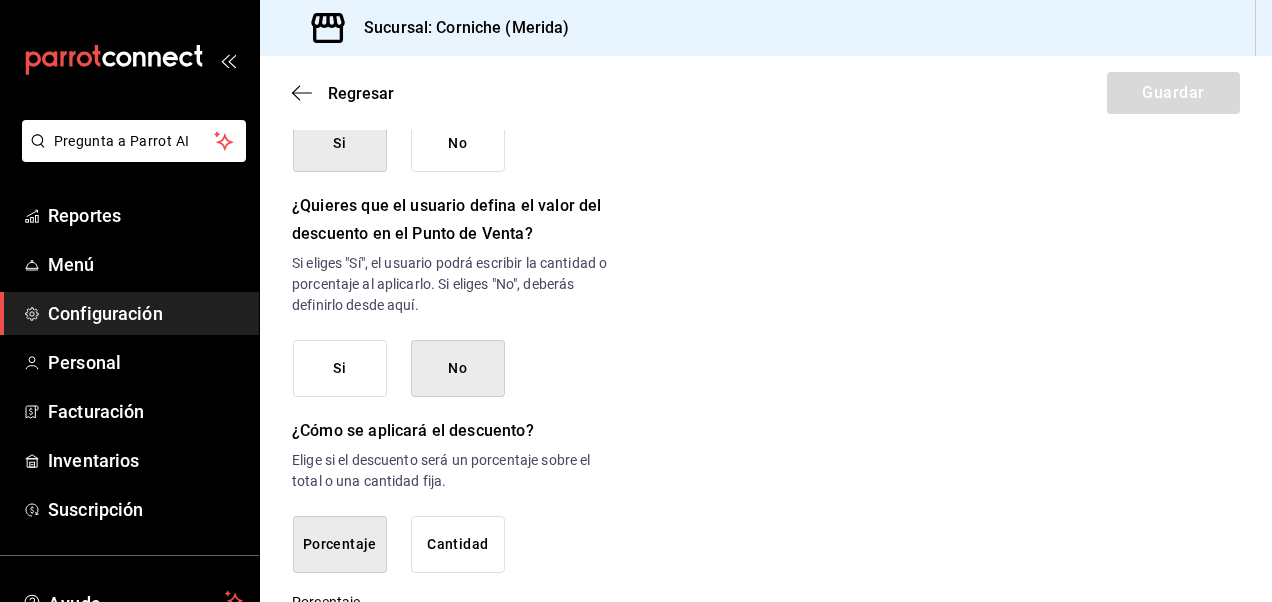 click on "Si" at bounding box center (340, 368) 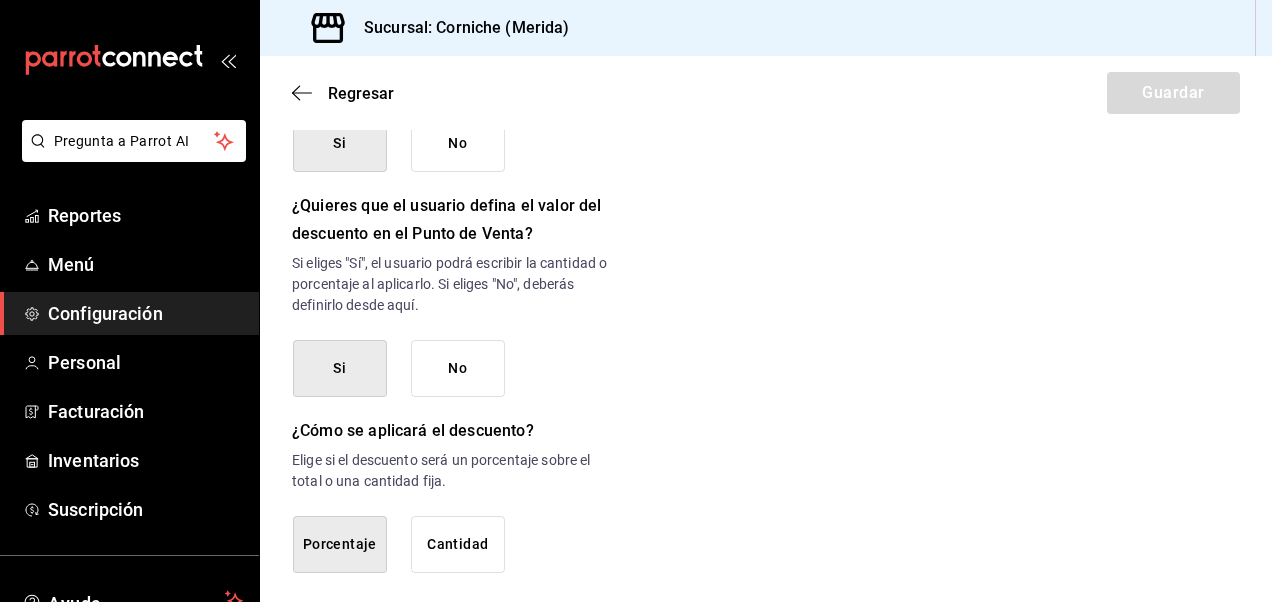 scroll, scrollTop: 1066, scrollLeft: 0, axis: vertical 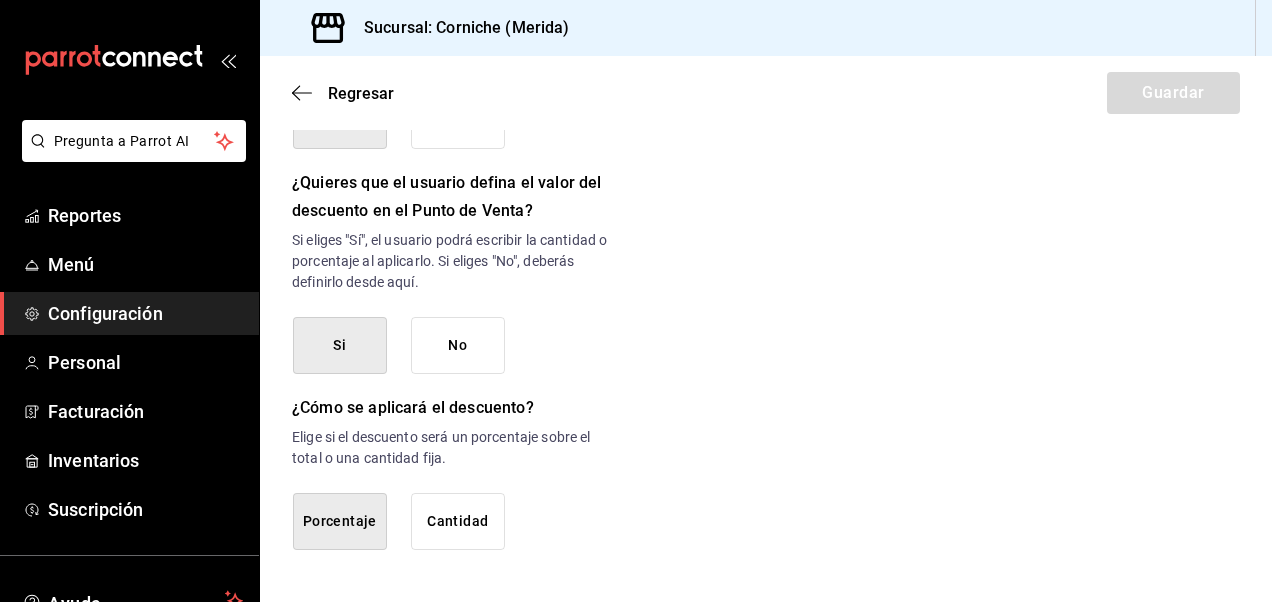 click on "Cantidad" at bounding box center [458, 521] 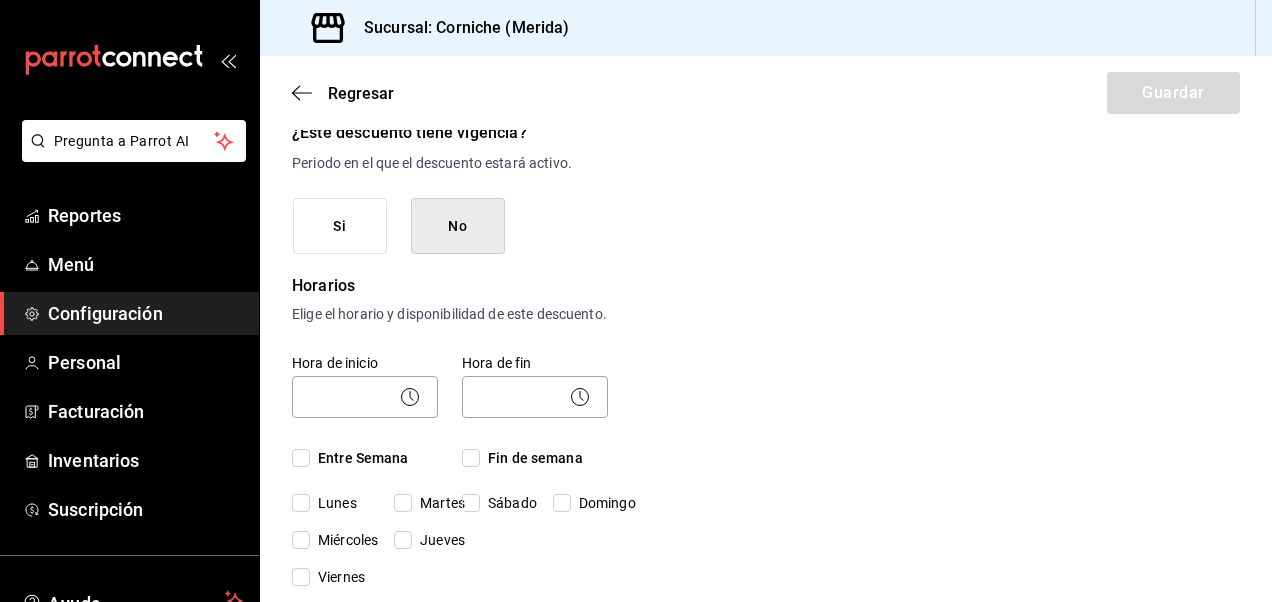 scroll, scrollTop: 0, scrollLeft: 0, axis: both 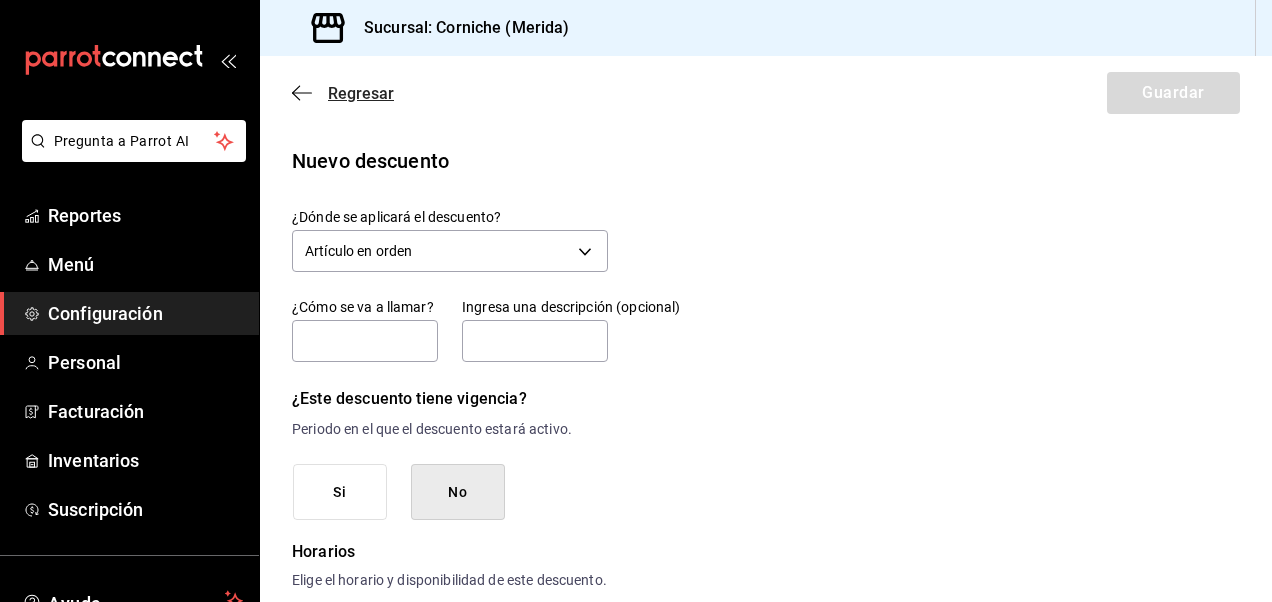 click 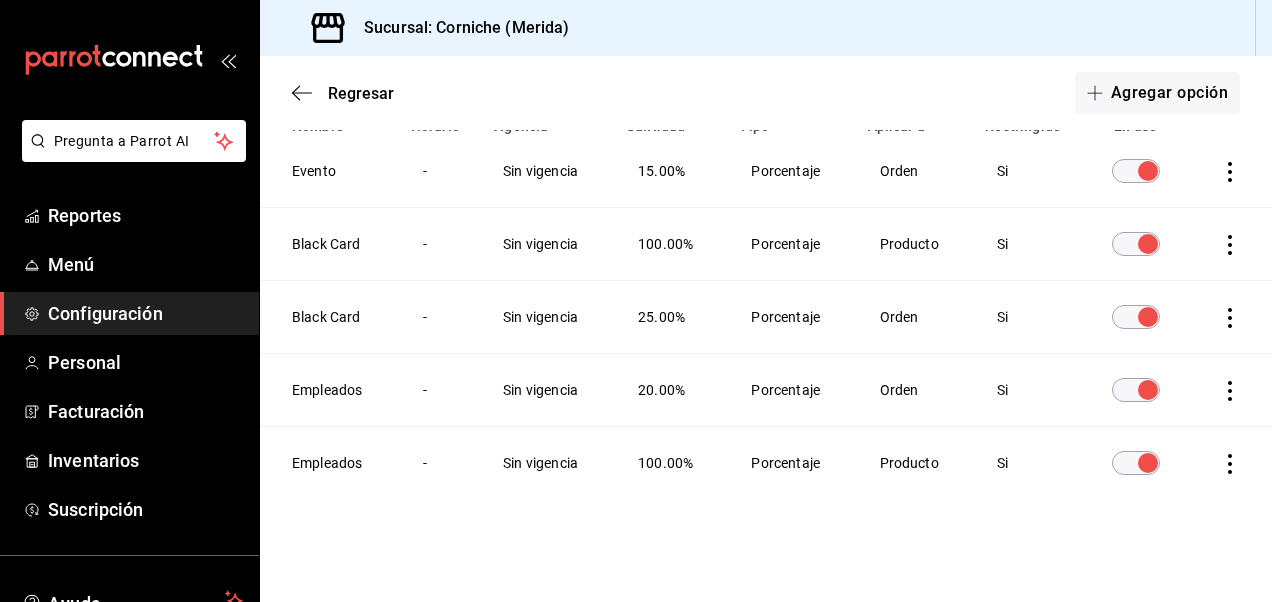 scroll, scrollTop: 0, scrollLeft: 0, axis: both 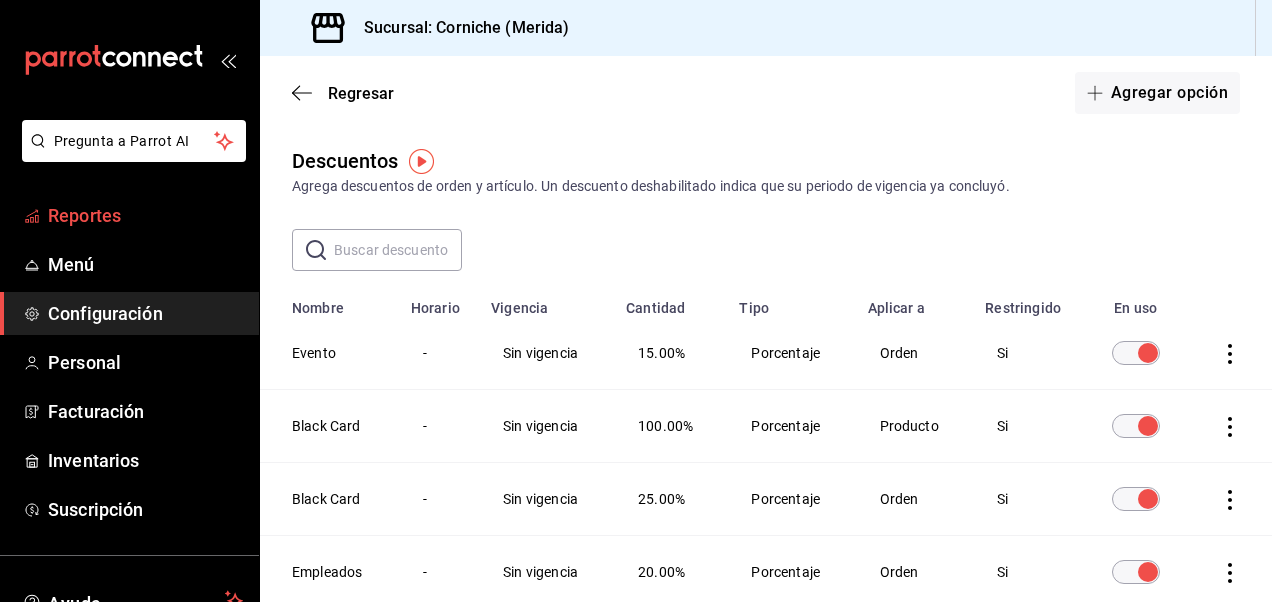 click on "Reportes" at bounding box center (145, 215) 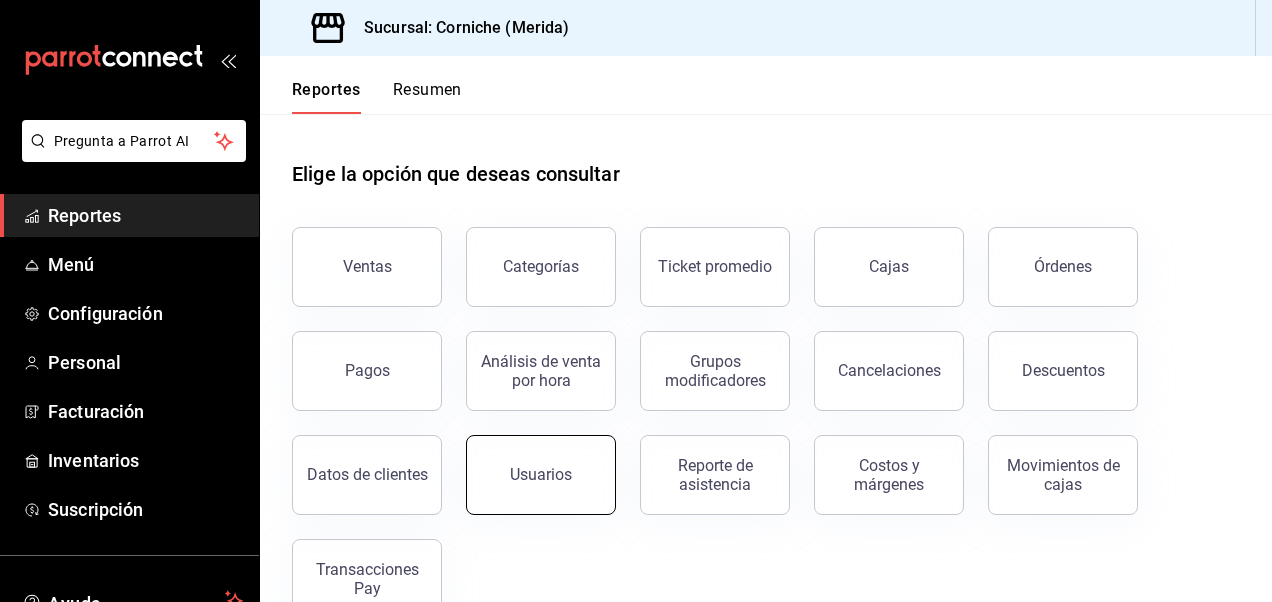 scroll, scrollTop: 48, scrollLeft: 0, axis: vertical 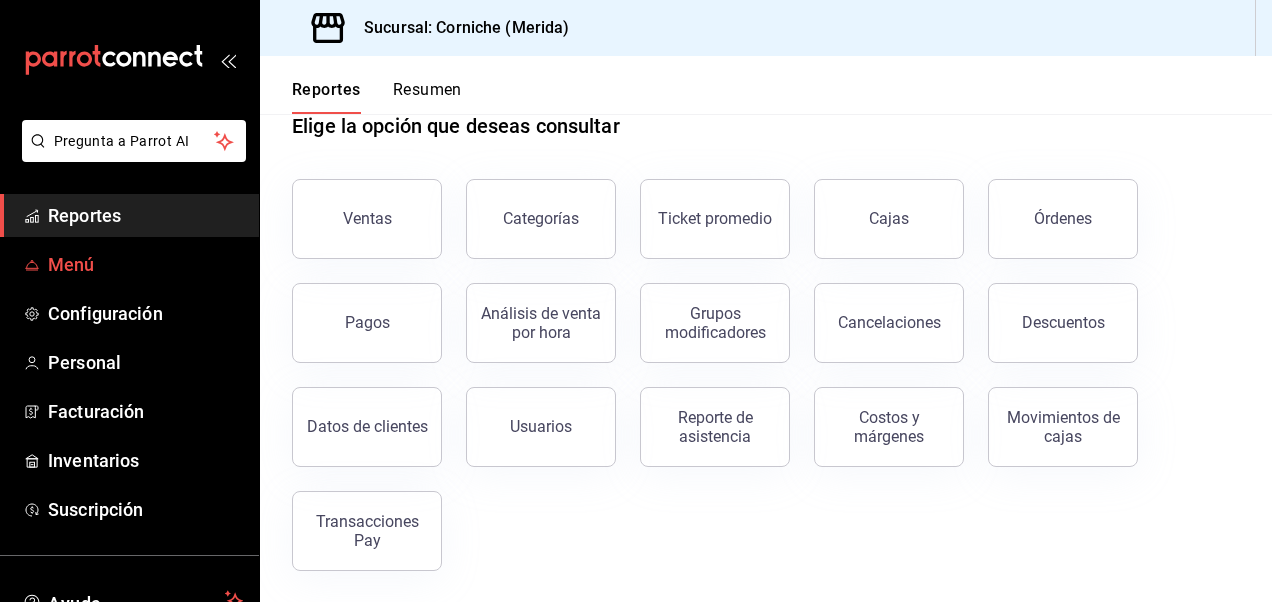 click on "Menú" at bounding box center (145, 264) 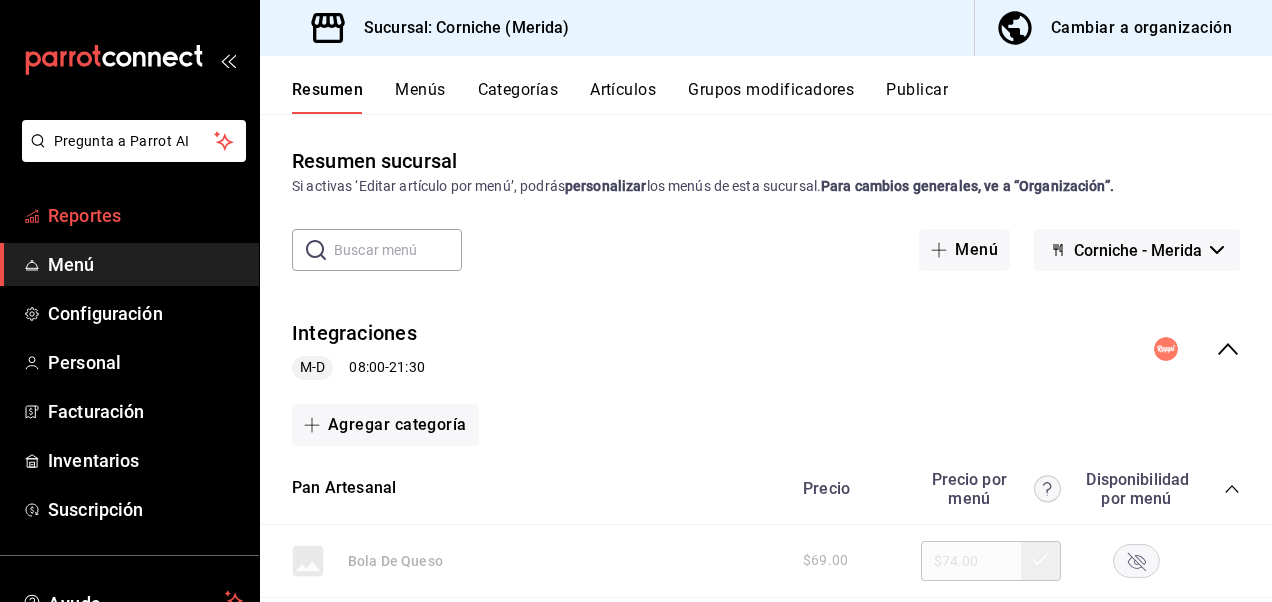 click on "Reportes" at bounding box center [145, 215] 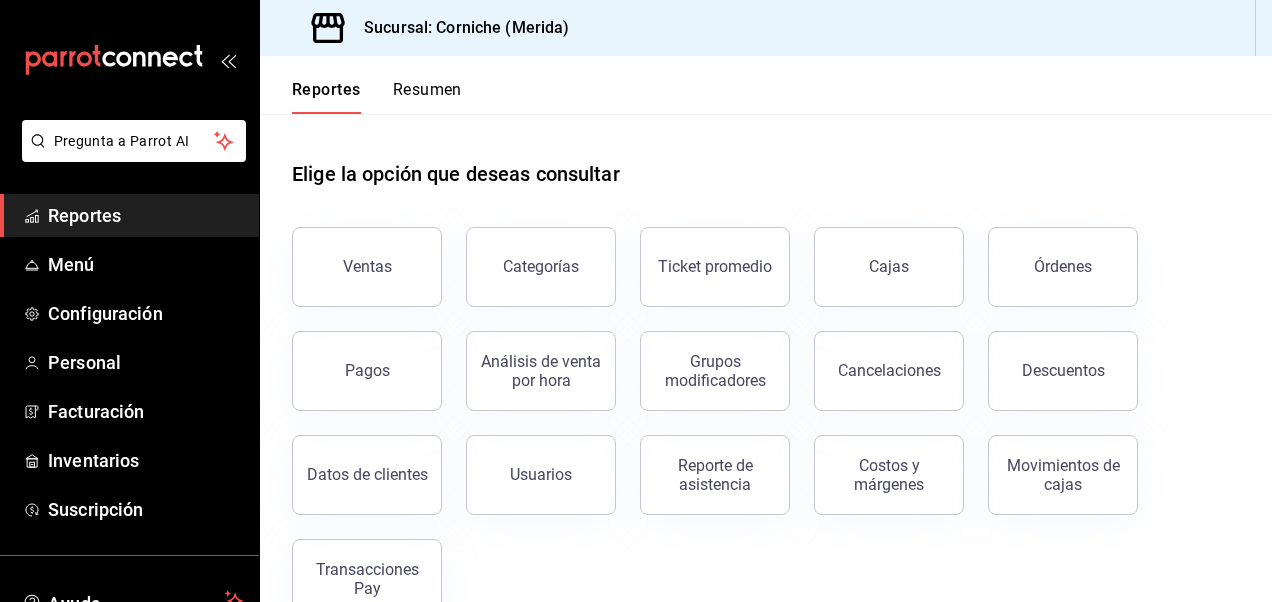 scroll, scrollTop: 48, scrollLeft: 0, axis: vertical 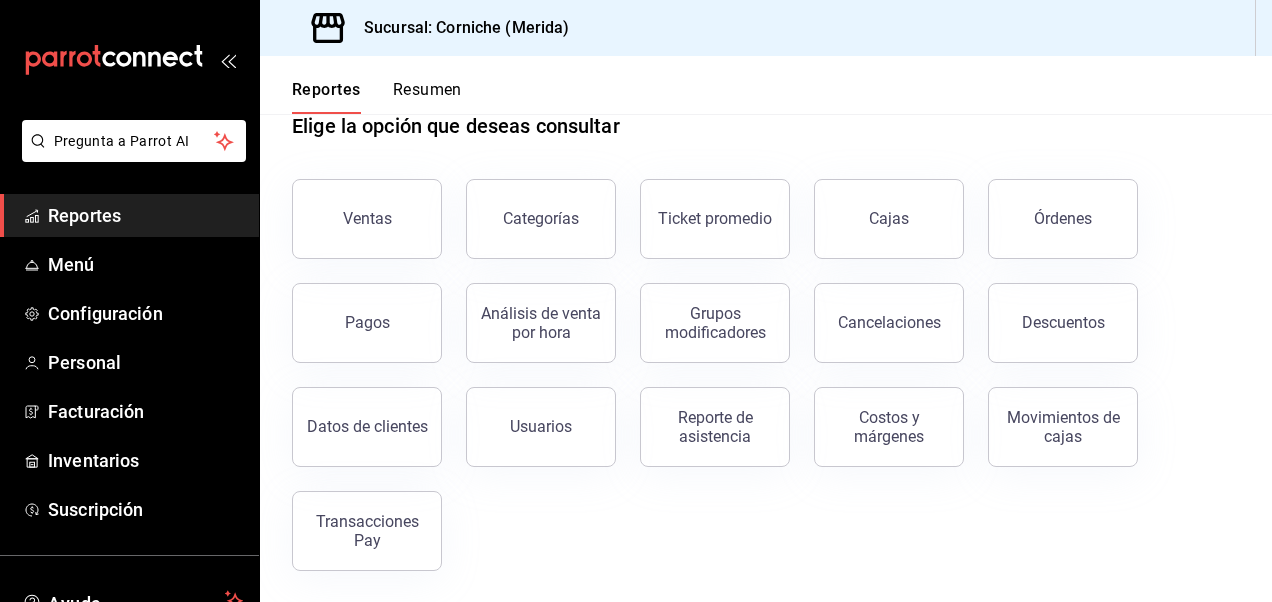 click on "Ventas Categorías Ticket promedio Cajas Órdenes Pagos Análisis de venta por hora Grupos modificadores Cancelaciones Descuentos Datos de clientes Usuarios Reporte de asistencia Costos y márgenes Movimientos de cajas Transacciones Pay" at bounding box center (754, 363) 